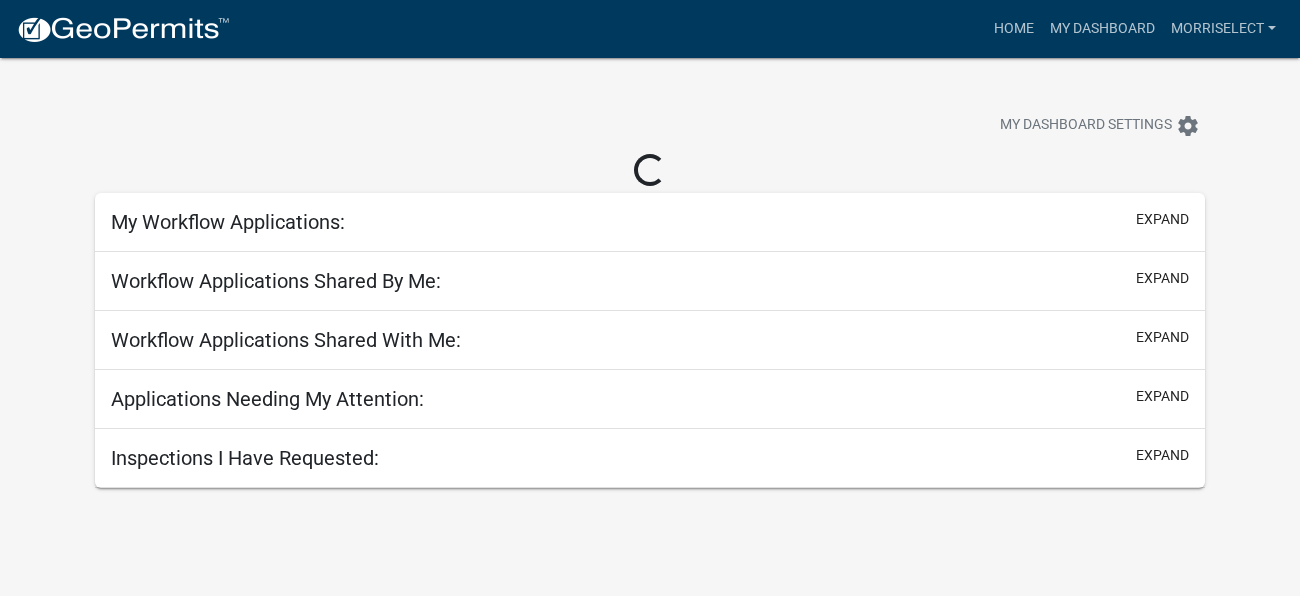 scroll, scrollTop: 0, scrollLeft: 0, axis: both 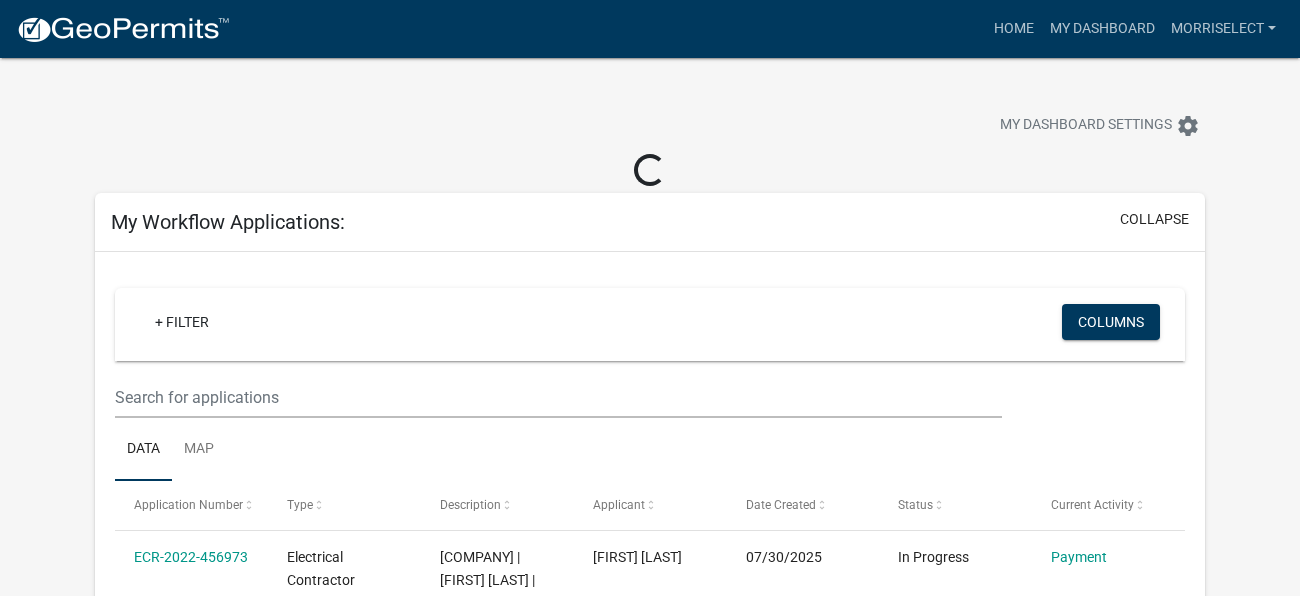 click 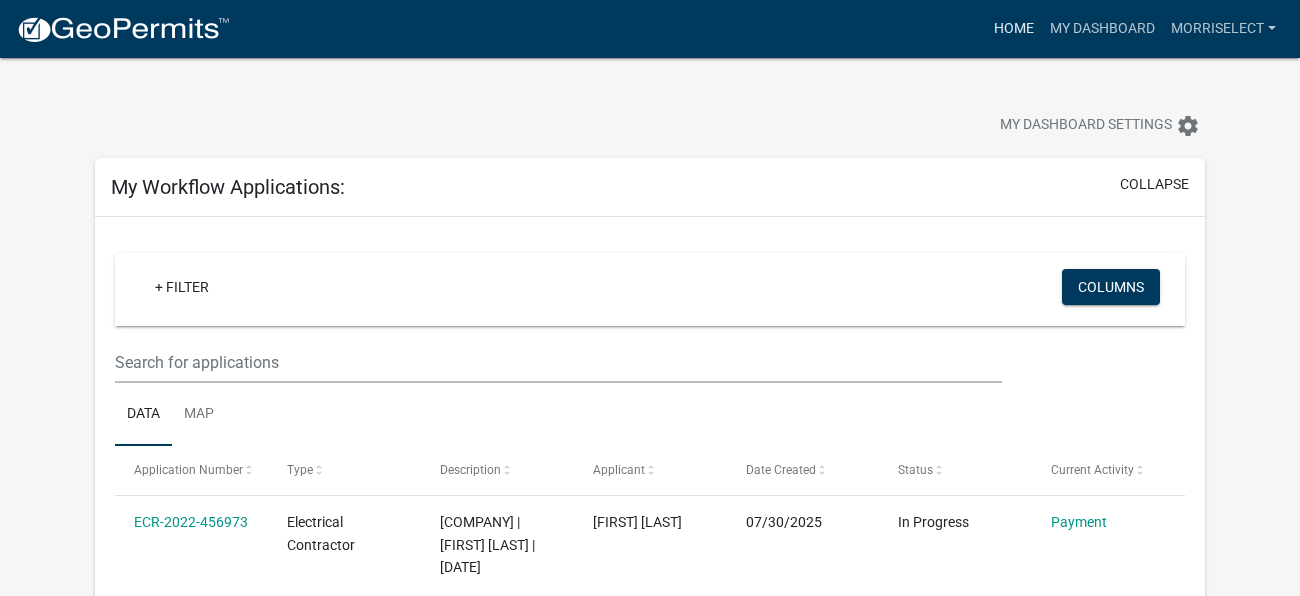 click on "Home" at bounding box center [1014, 29] 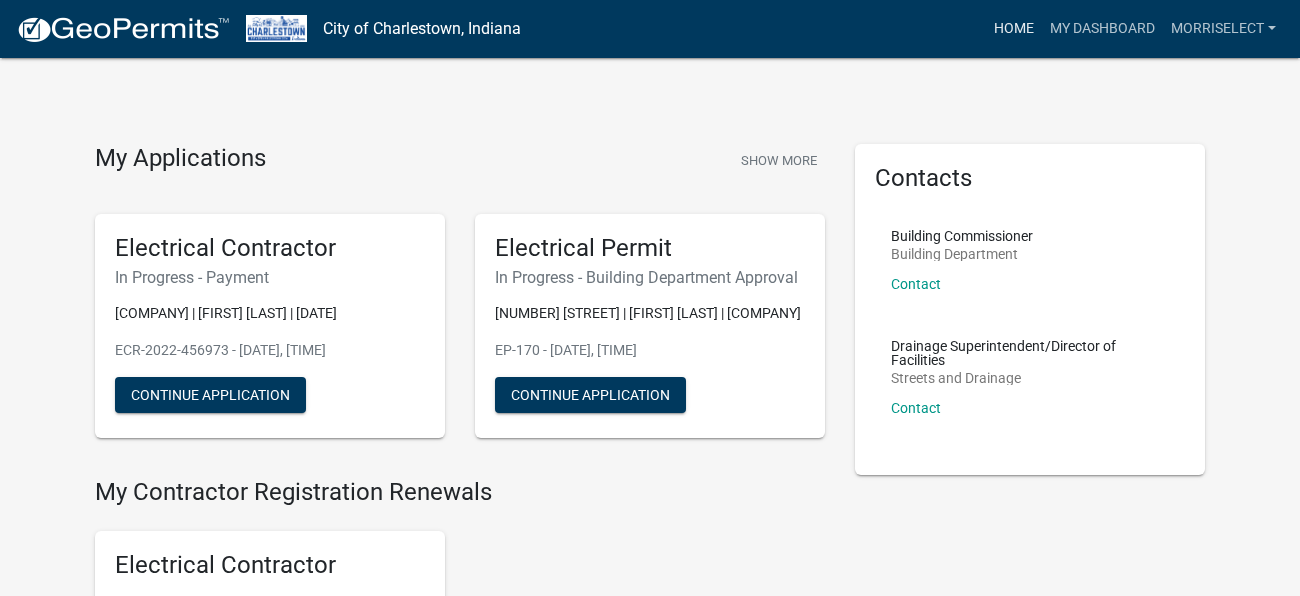 click on "Home" at bounding box center (1014, 29) 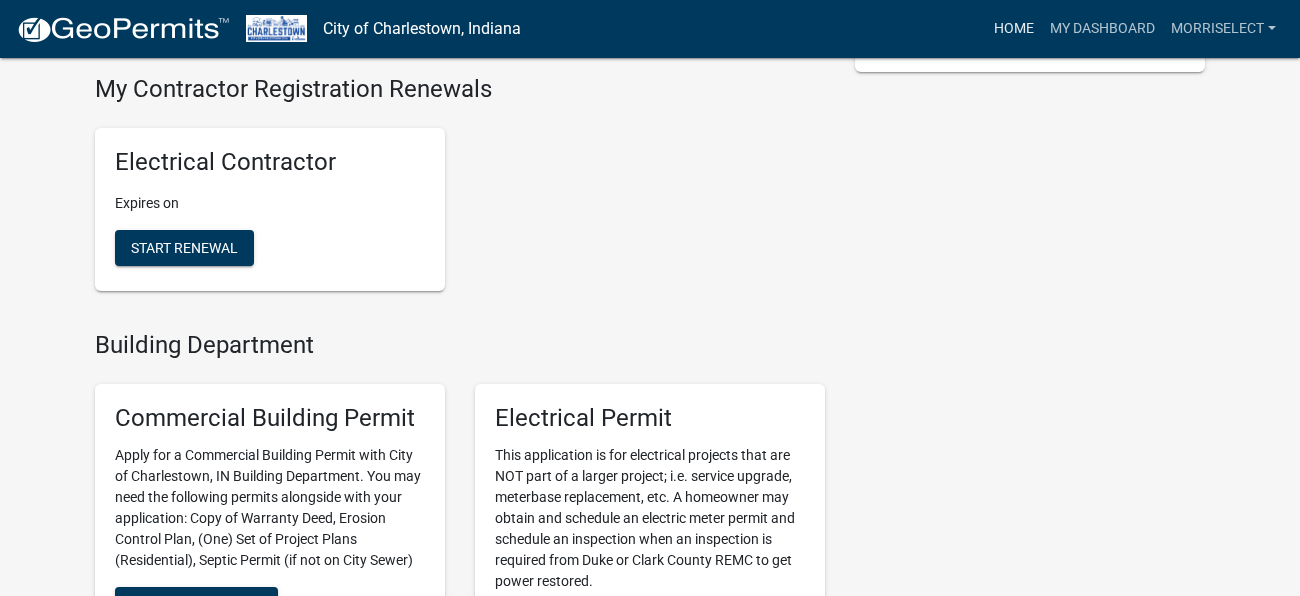 scroll, scrollTop: 0, scrollLeft: 0, axis: both 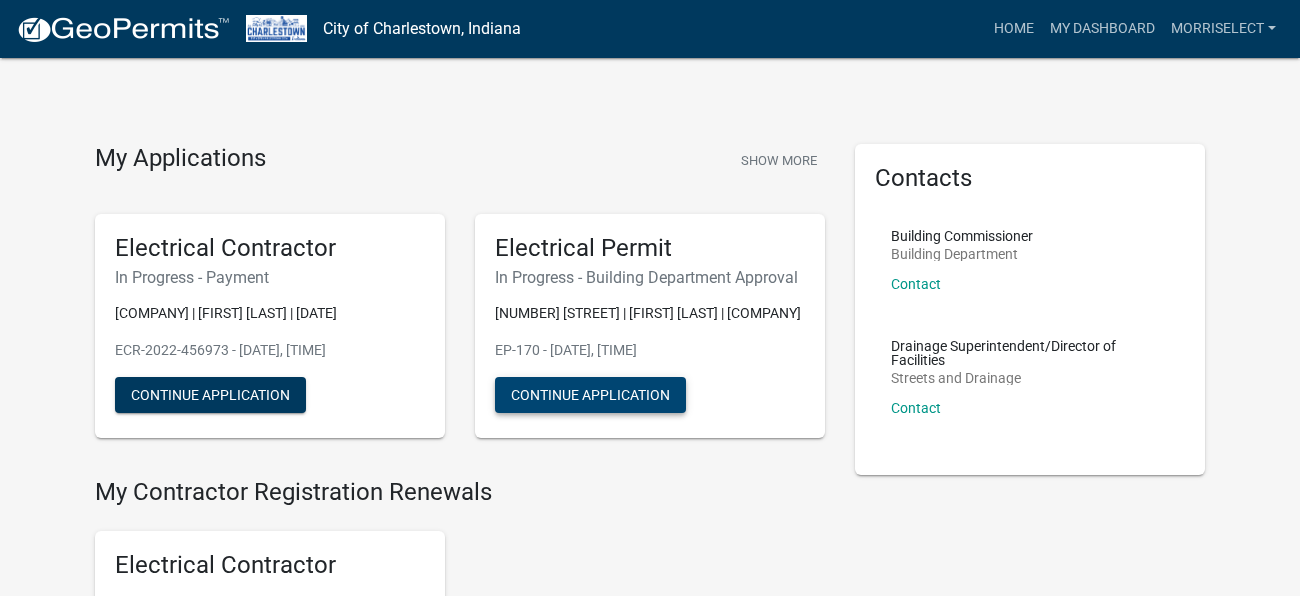 click on "Continue Application" 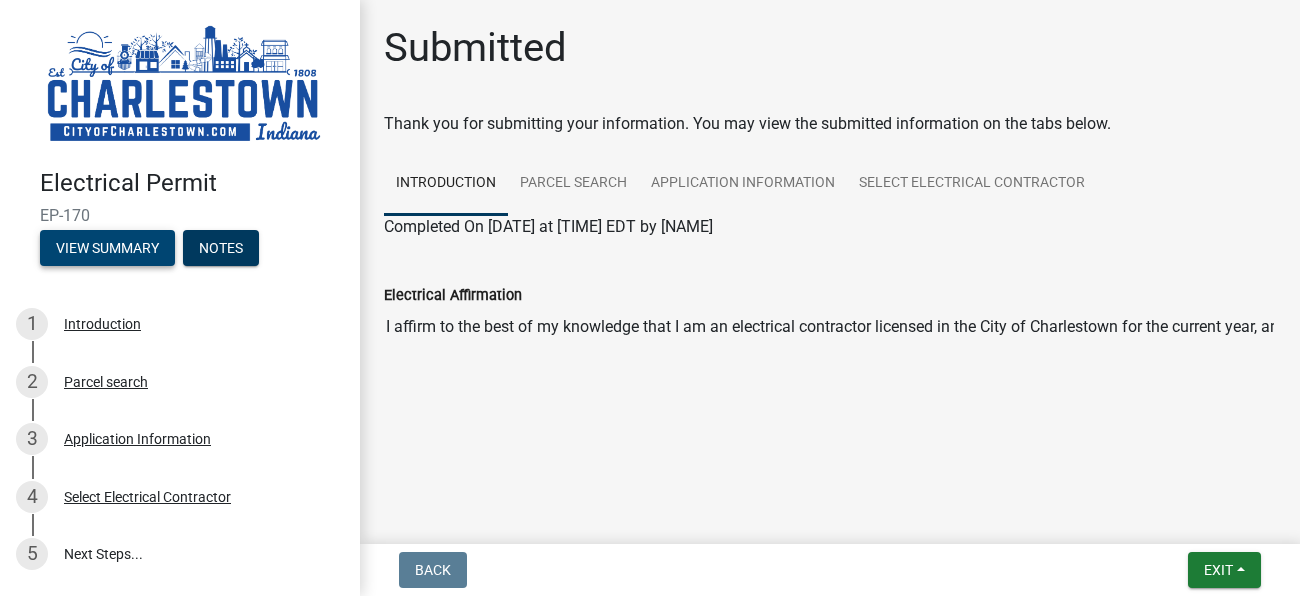 click on "View Summary" at bounding box center (107, 248) 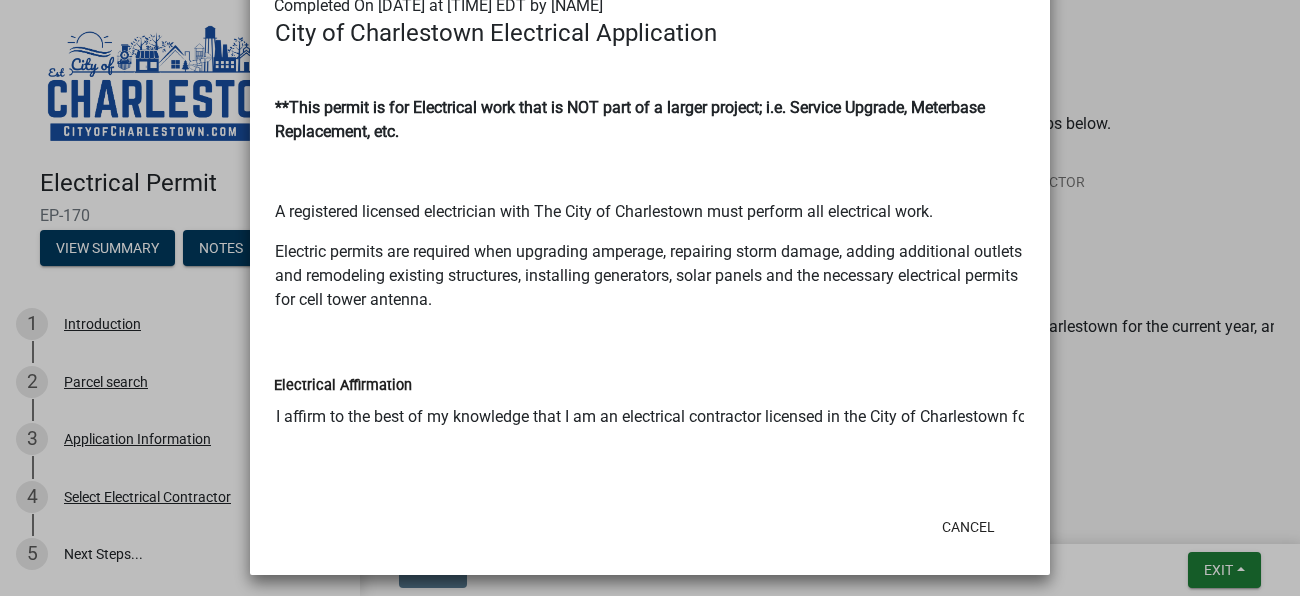 scroll, scrollTop: 207, scrollLeft: 0, axis: vertical 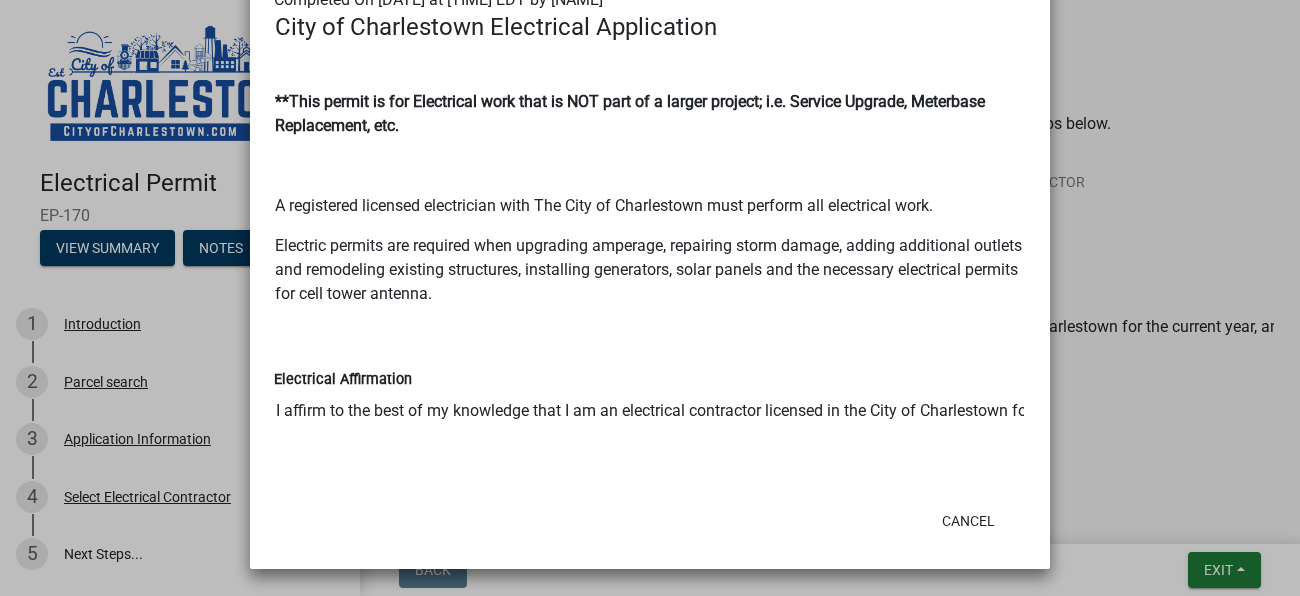 click on "Electrical Affirmation" 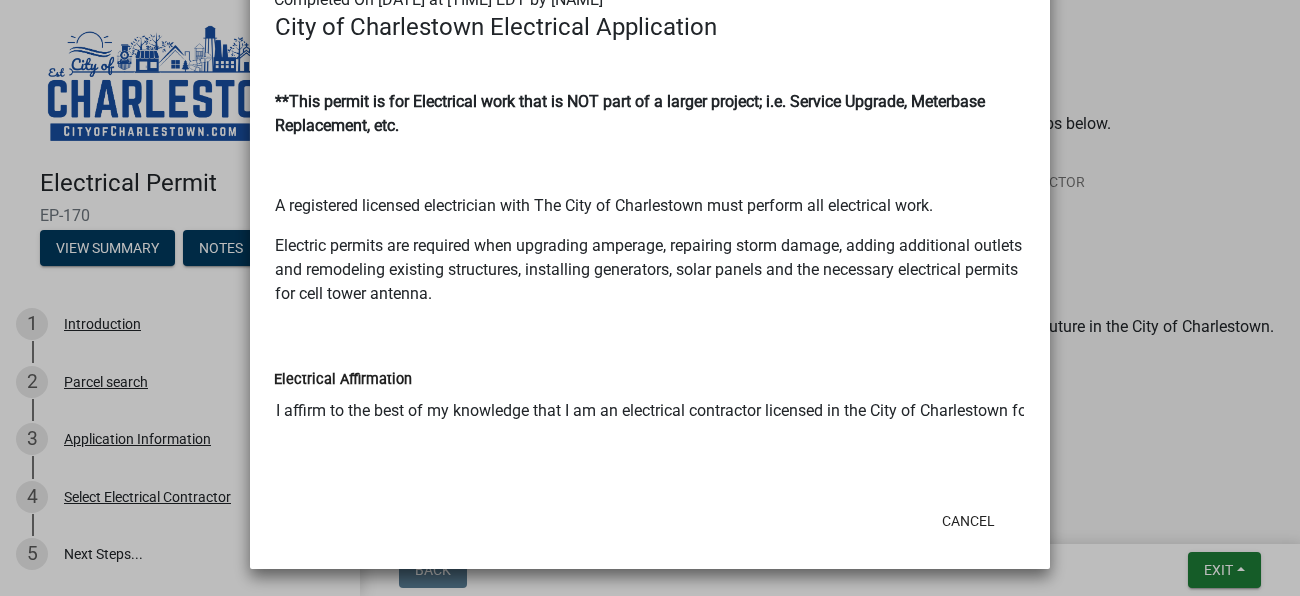 scroll, scrollTop: 0, scrollLeft: 0, axis: both 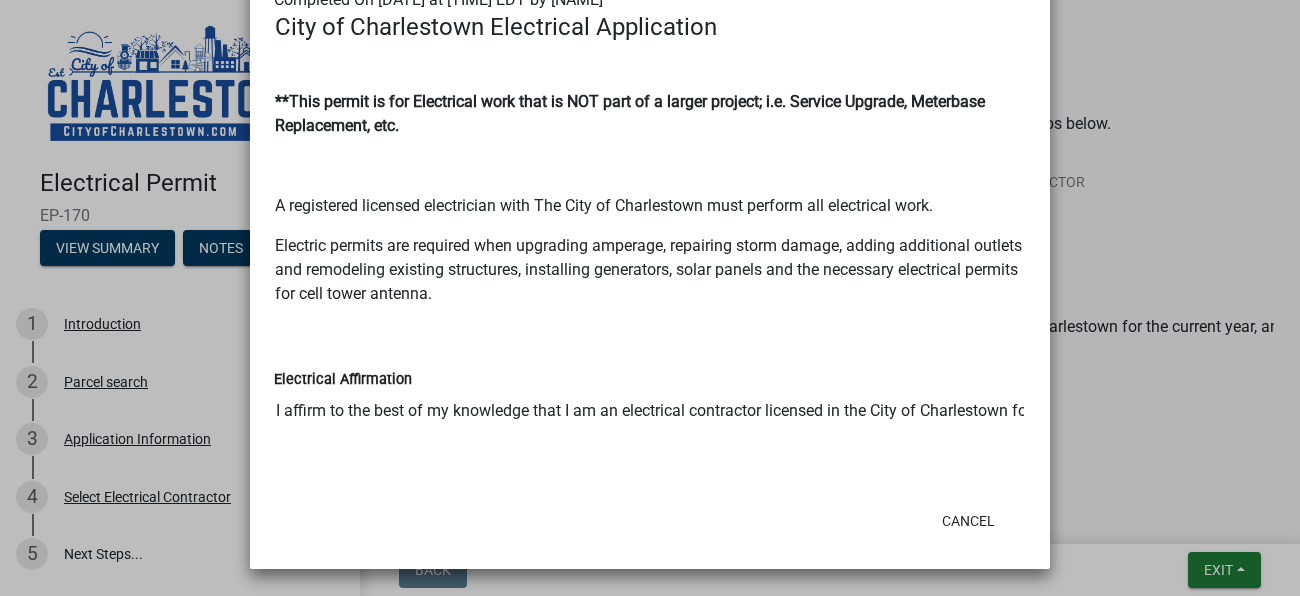 click on "Electrical Affirmation" 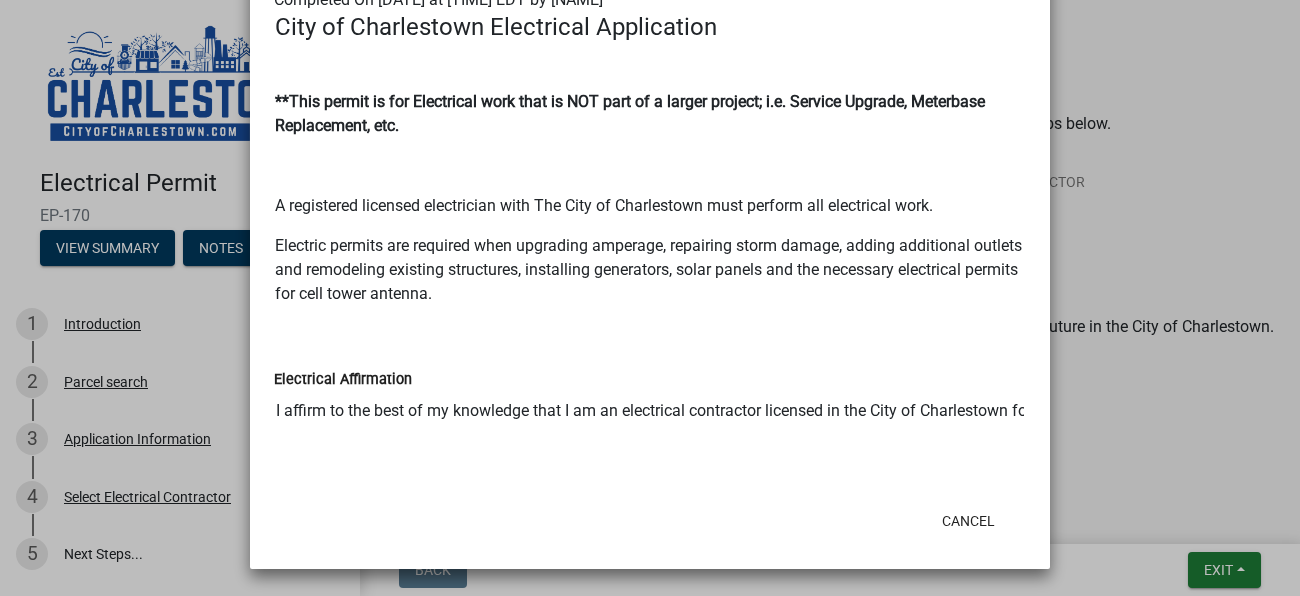 scroll, scrollTop: 0, scrollLeft: 0, axis: both 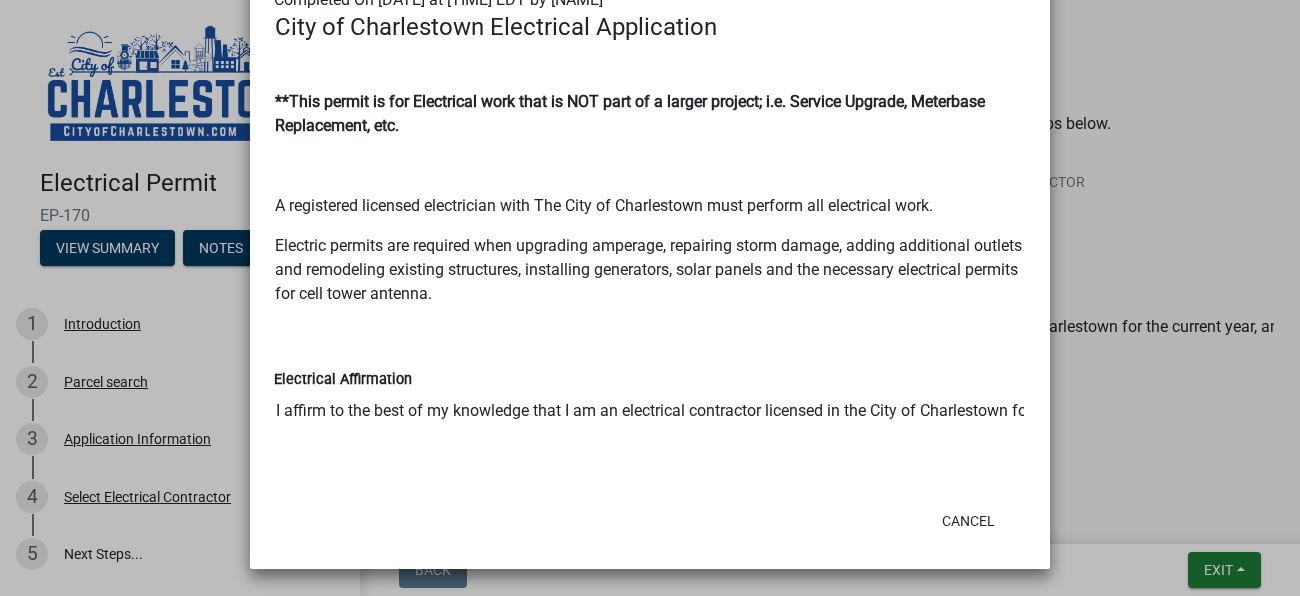 click 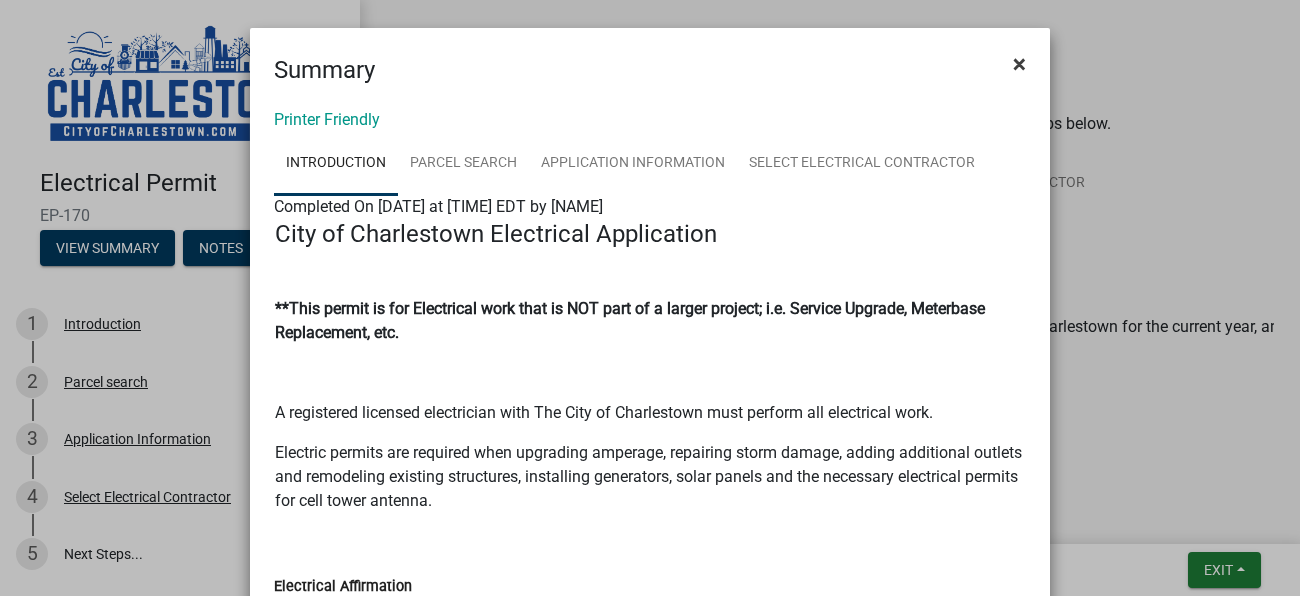 click on "×" 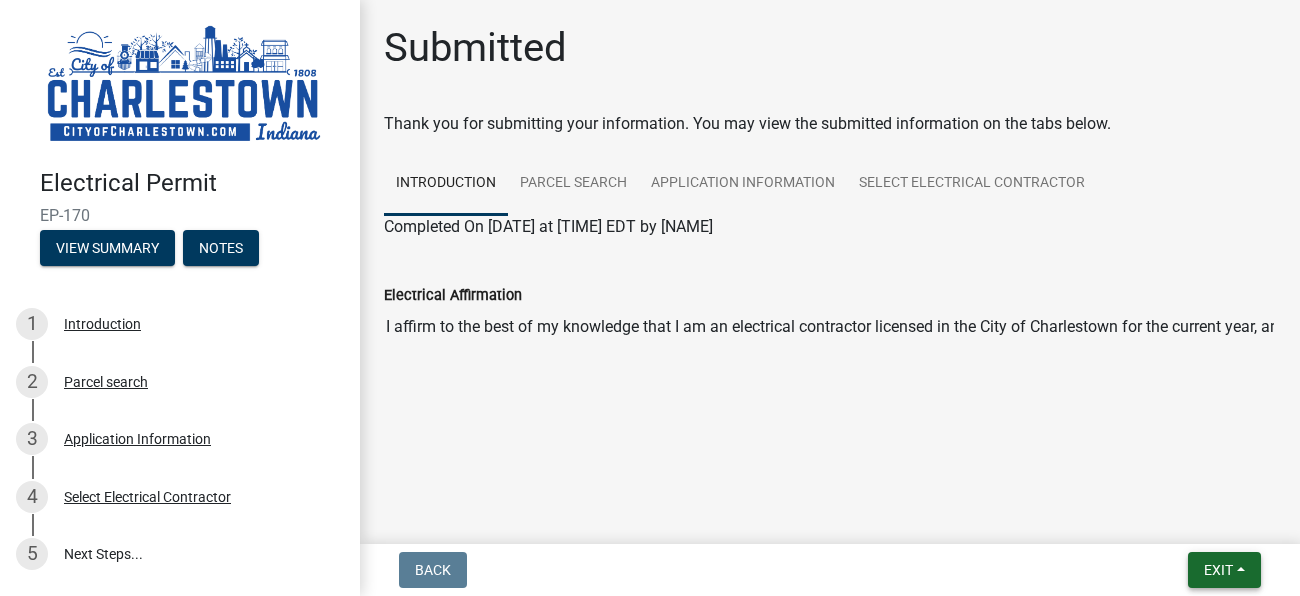 click on "Exit" at bounding box center [1218, 570] 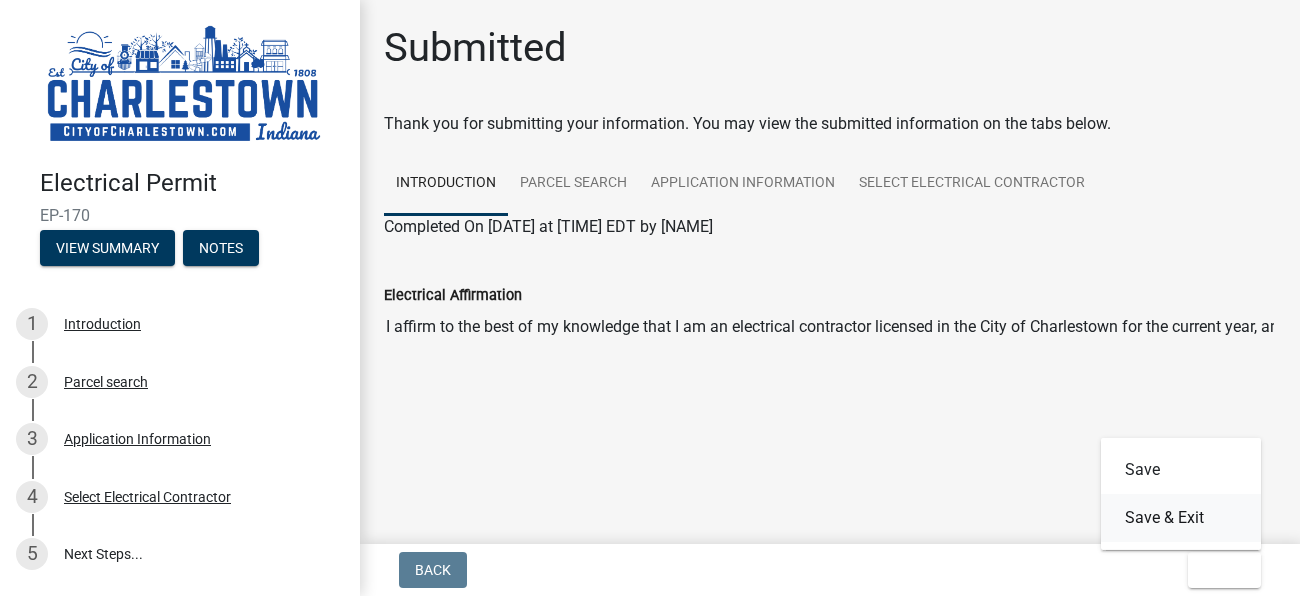 click on "Save & Exit" at bounding box center [1181, 518] 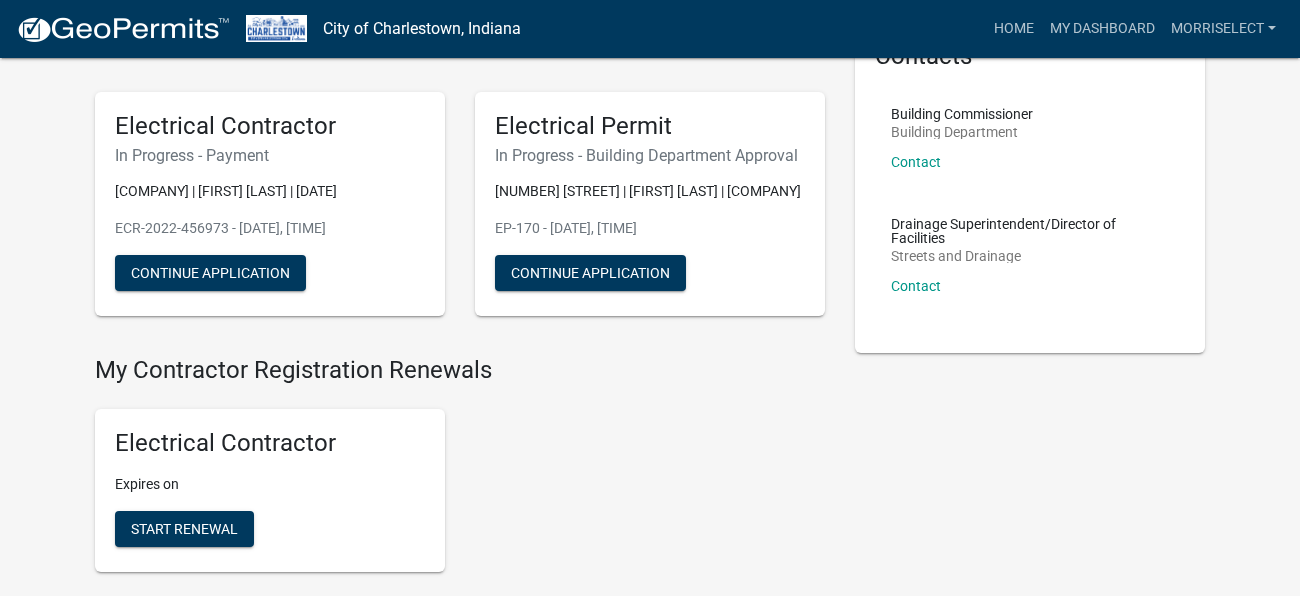 scroll, scrollTop: 0, scrollLeft: 0, axis: both 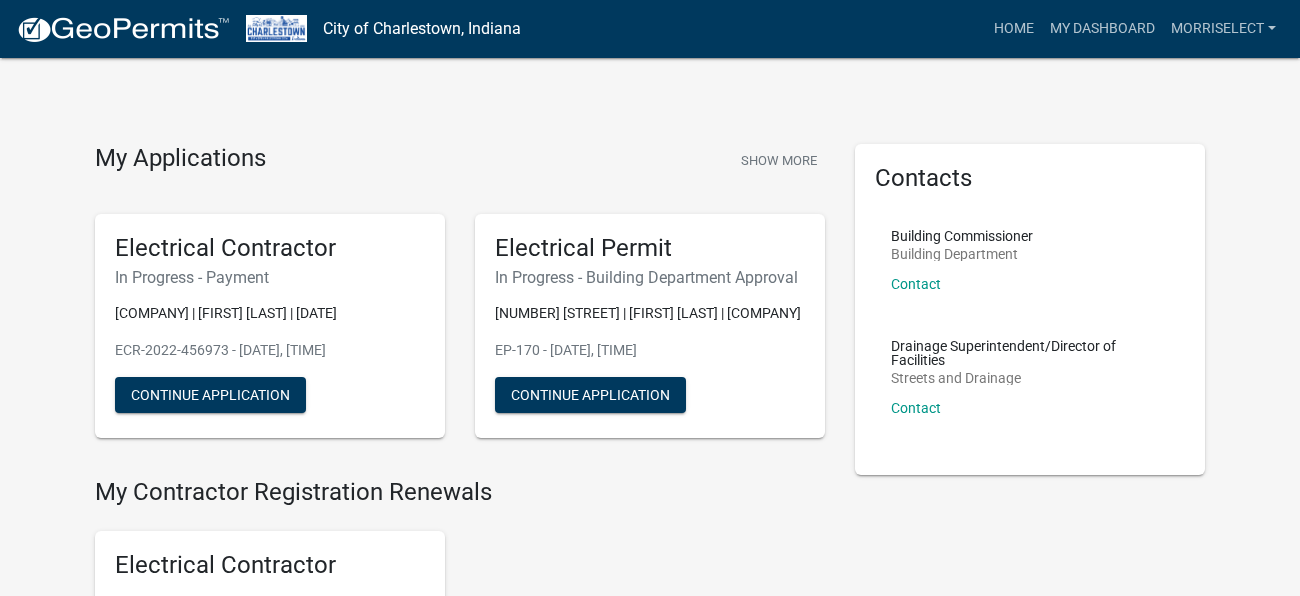 click on "My Applications Show More Electrical Contractor In Progress - Payment [COMPANY] | [FIRST] [LAST] | [DATE] ECR-2022-456973 - [DATE], [TIME] Continue Application Electrical Permit In Progress - Building Department Approval [NUMBER] [STREET] | [FIRST] [LAST] | [COMPANY] EP-170 - [DATE], [TIME] Continue Application My Contractor Registration Renewals Electrical Contractor Expires on Start Renewal Building Department Commercial Building Permit Apply for a Commercial Building Permit with City of Charlestown, IN Building Department. You may need the following permits alongside with your application: Copy of Warranty Deed, Erosion Control Plan, (One) Set of Project Plans (Residential), Septic Permit (if not on City Sewer) Start Application Electrical Permit Start Application Food Permit Apply for a Vendor Application for Annual Remote Food Sales Permit with City of Charlestown, Indiana Start Application HVAC Permit Start Application Plumbing Permit" 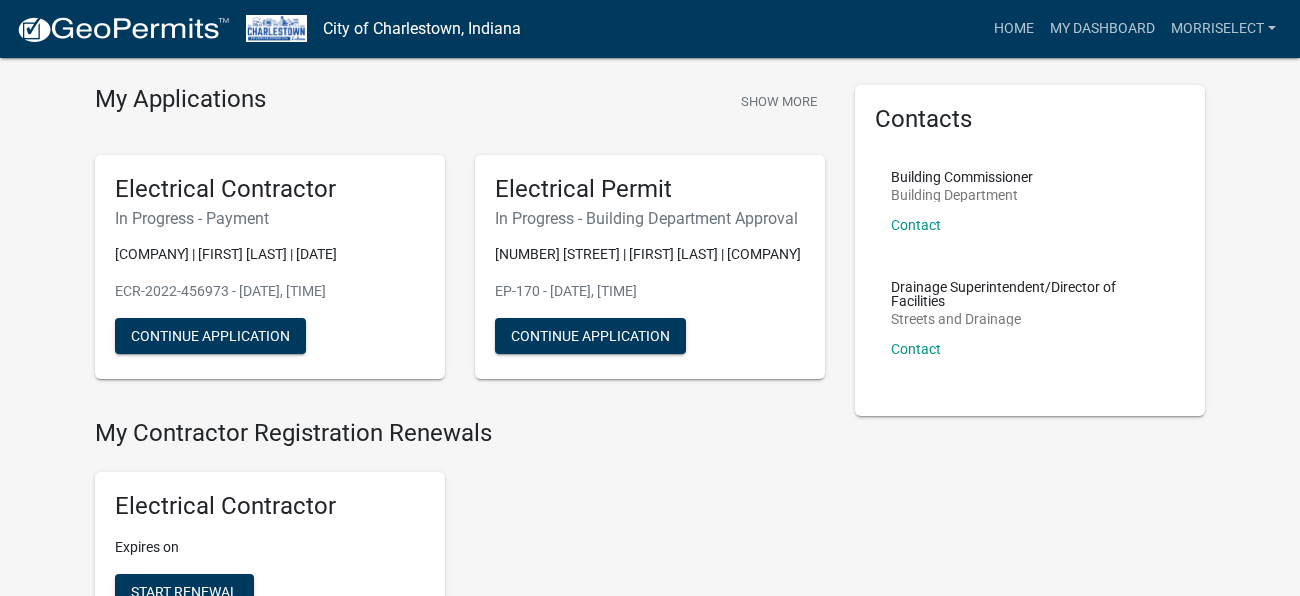 scroll, scrollTop: 0, scrollLeft: 0, axis: both 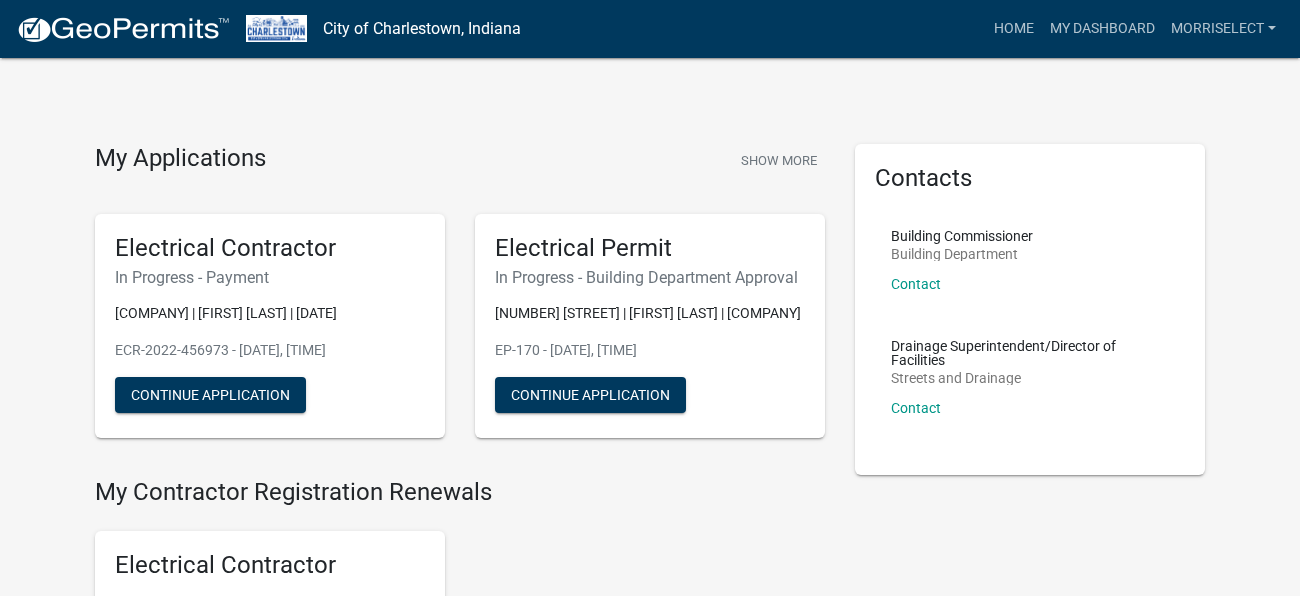 click 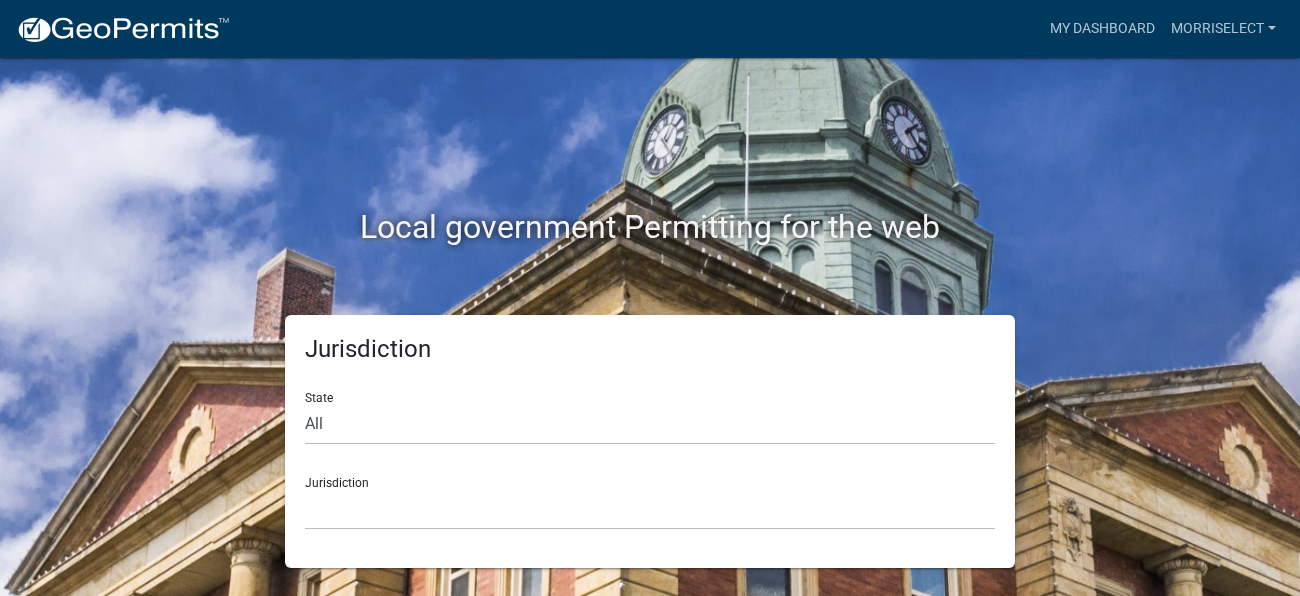 click on "Jurisdiction  Custer County, Colorado   City of Bainbridge, Georgia   Cook County, Georgia   Crawford County, Georgia   Gilmer County, Georgia   Haralson County, Georgia   Jasper County, Georgia   Madison County, Georgia   Putnam County, Georgia   Talbot County, Georgia   Troup County, Georgia   City of Charlestown, Indiana   City of Jeffersonville, Indiana   City of Logansport, Indiana   Decatur County, Indiana   Grant County, Indiana   Howard County, Indiana   Huntington County, Indiana   Jasper County, Indiana   Kosciusko County, Indiana   La Porte County, Indiana   Miami County, Indiana   Montgomery County, Indiana   Morgan County, Indiana   Newton County, Indiana   Porter County, Indiana   River Ridge Development Authority, Indiana   Tippecanoe County, Indiana   Vigo County, Indiana   Wells County, Indiana   Whitley County, Indiana   Boone County, Iowa   Butler County, Iowa   Cerro Gordo County, Iowa   City of Harlan, Iowa   City of Indianola, Iowa   City of Newton, Iowa   Clayton County, Iowa" 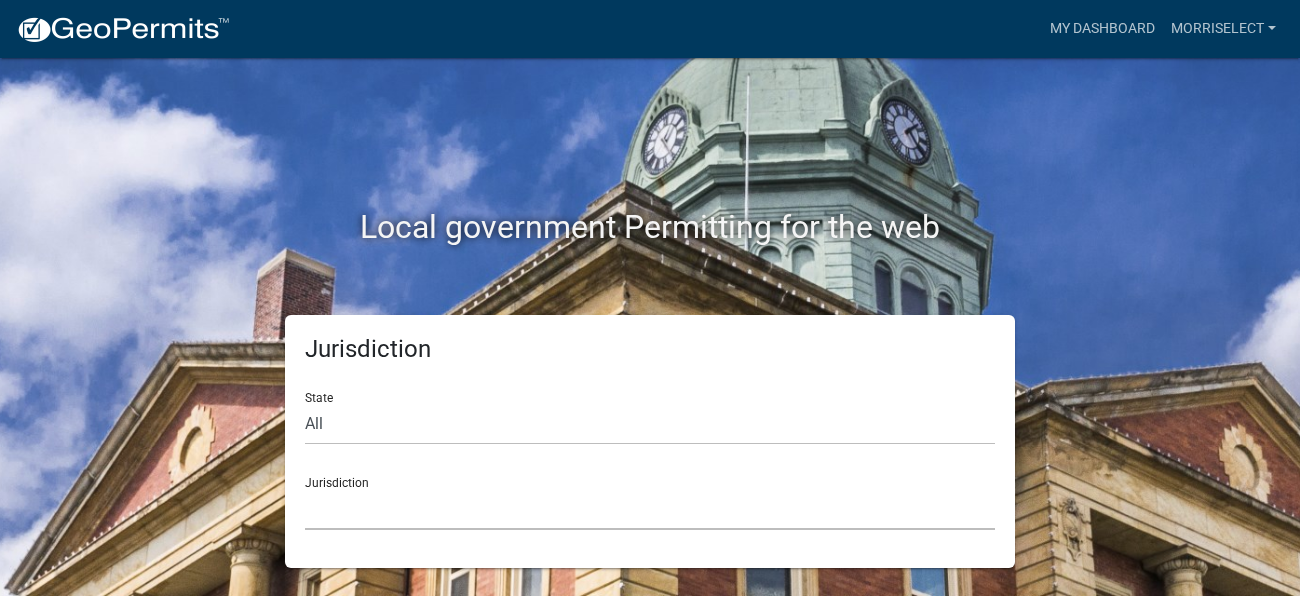click on "Custer County, Colorado   City of Bainbridge, Georgia   Cook County, Georgia   Crawford County, Georgia   Gilmer County, Georgia   Haralson County, Georgia   Jasper County, Georgia   Madison County, Georgia   Putnam County, Georgia   Talbot County, Georgia   Troup County, Georgia   City of Charlestown, Indiana   City of Jeffersonville, Indiana   City of Logansport, Indiana   Decatur County, Indiana   Grant County, Indiana   Howard County, Indiana   Huntington County, Indiana   Jasper County, Indiana   Kosciusko County, Indiana   La Porte County, Indiana   Miami County, Indiana   Montgomery County, Indiana   Morgan County, Indiana   Newton County, Indiana   Porter County, Indiana   River Ridge Development Authority, Indiana   Tippecanoe County, Indiana   Vigo County, Indiana   Wells County, Indiana   Whitley County, Indiana   Boone County, Iowa   Butler County, Iowa   Cerro Gordo County, Iowa   City of Harlan, Iowa   City of Indianola, Iowa   City of Newton, Iowa   Clayton County, Iowa   Grundy County, Iowa" 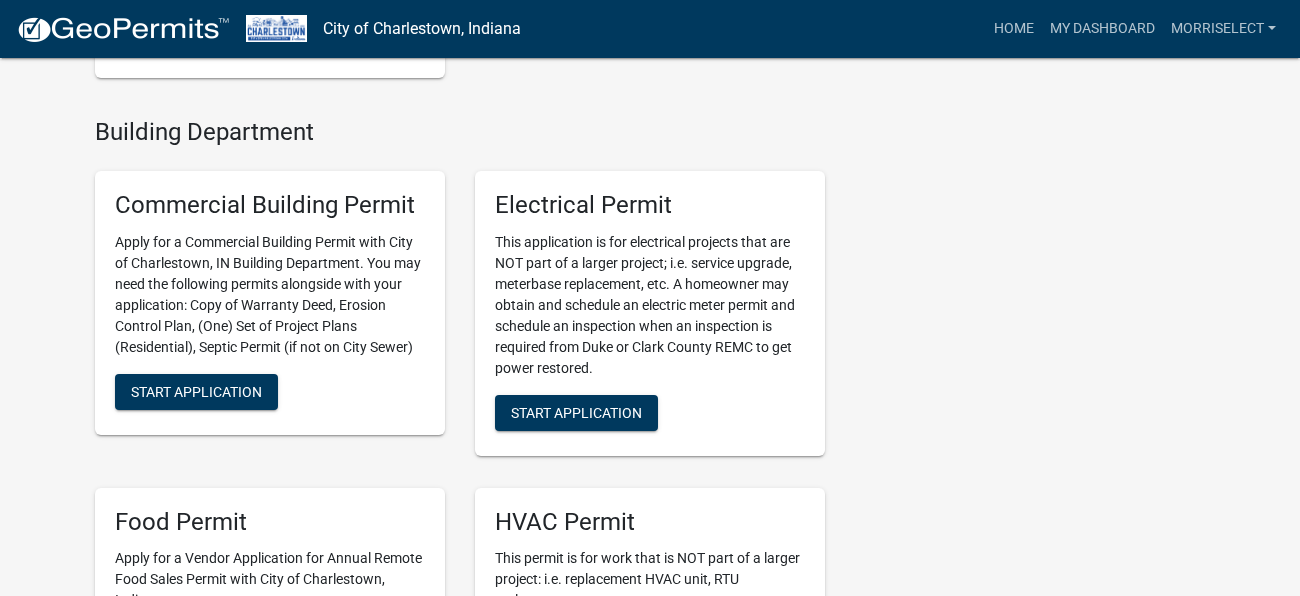 scroll, scrollTop: 620, scrollLeft: 0, axis: vertical 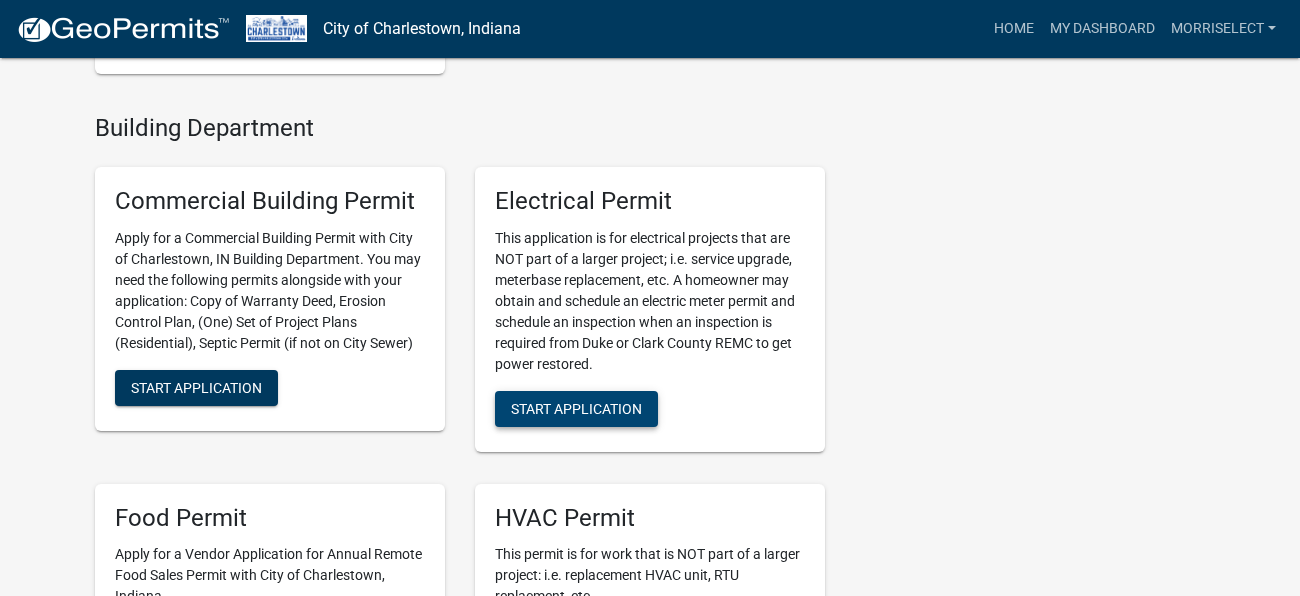 click on "Start Application" at bounding box center [576, 408] 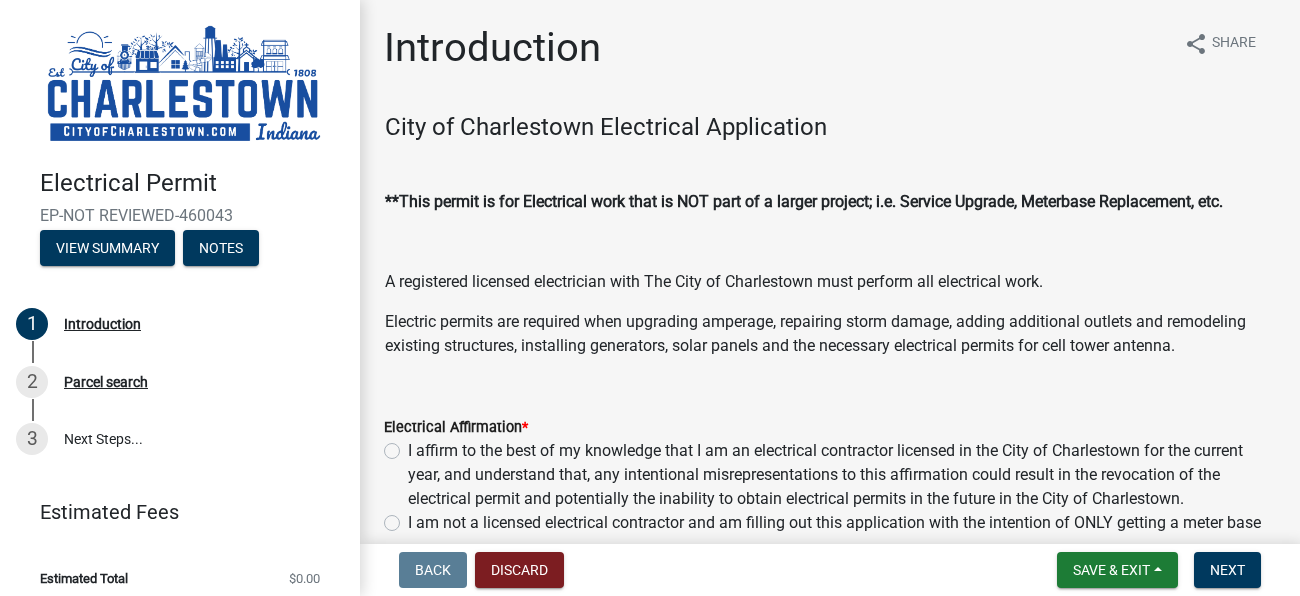 scroll, scrollTop: 0, scrollLeft: 0, axis: both 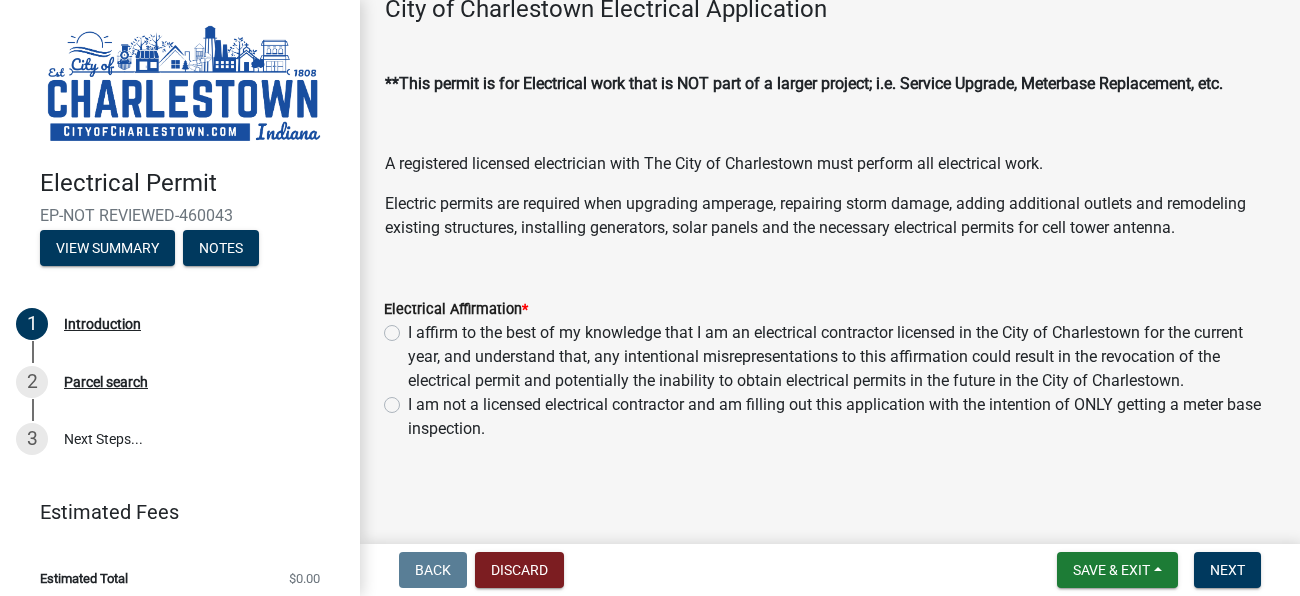 click on "I affirm to the best of my knowledge that I am an electrical contractor licensed in the City of Charlestown for the current year, and understand that, any intentional misrepresentations to this affirmation could result in the revocation of the electrical permit and potentially the inability to obtain electrical permits in the future in the City of Charlestown." 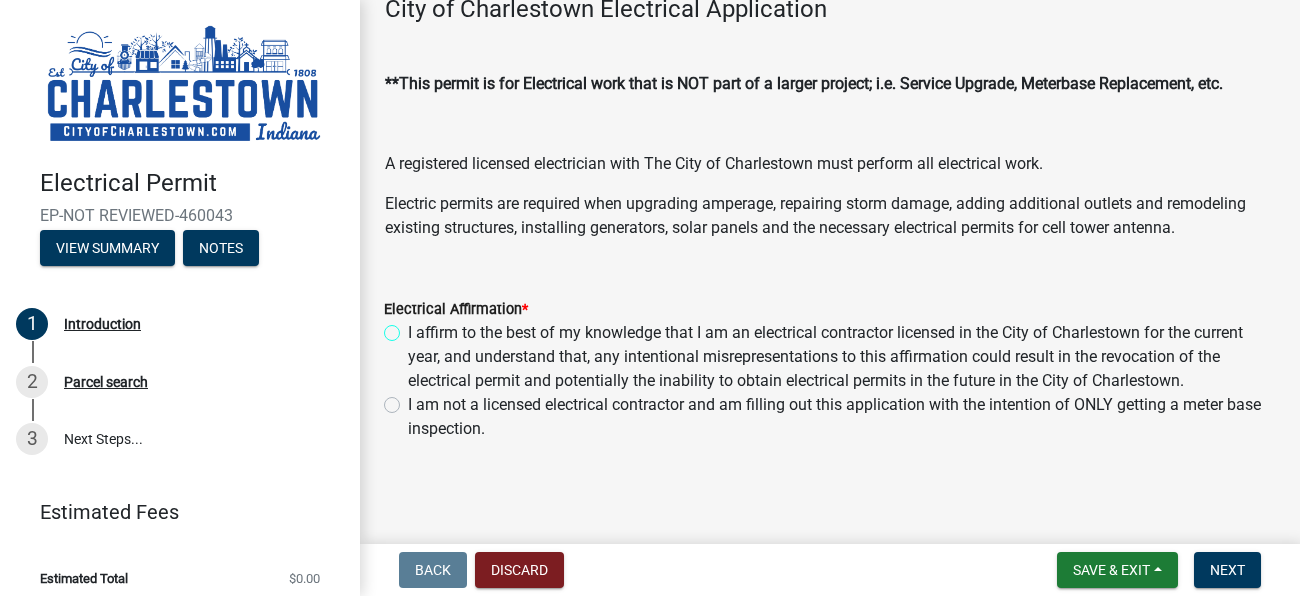 click on "I affirm to the best of my knowledge that I am an electrical contractor licensed in the City of Charlestown for the current year, and understand that, any intentional misrepresentations to this affirmation could result in the revocation of the electrical permit and potentially the inability to obtain electrical permits in the future in the City of Charlestown." at bounding box center (414, 327) 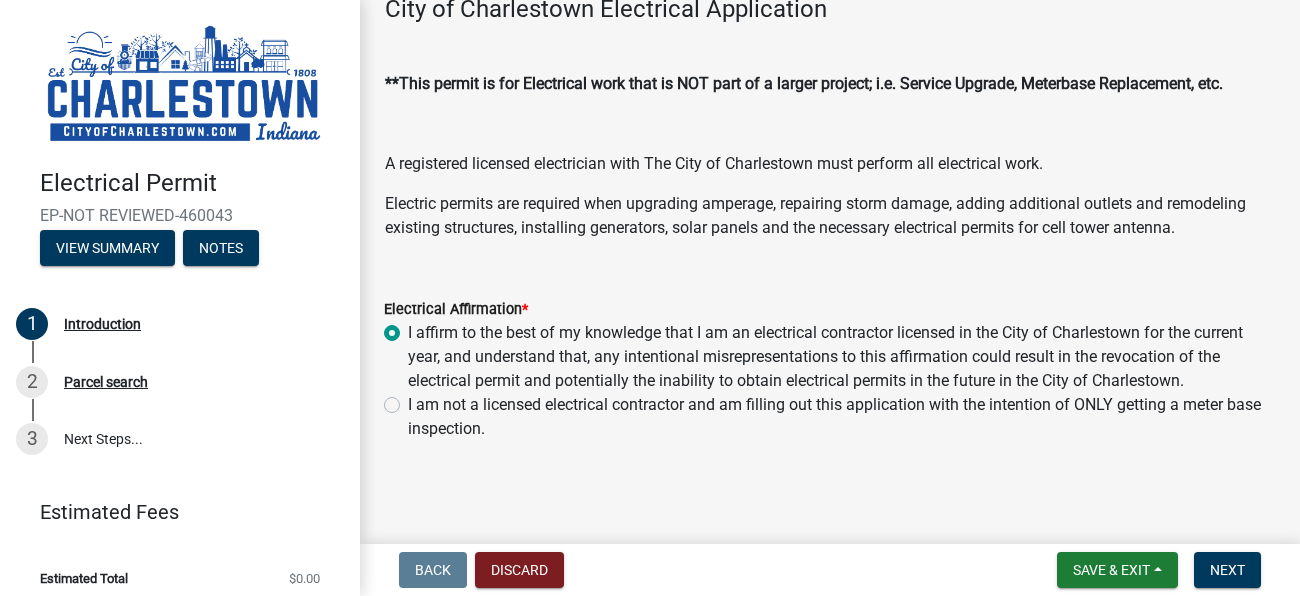 radio on "true" 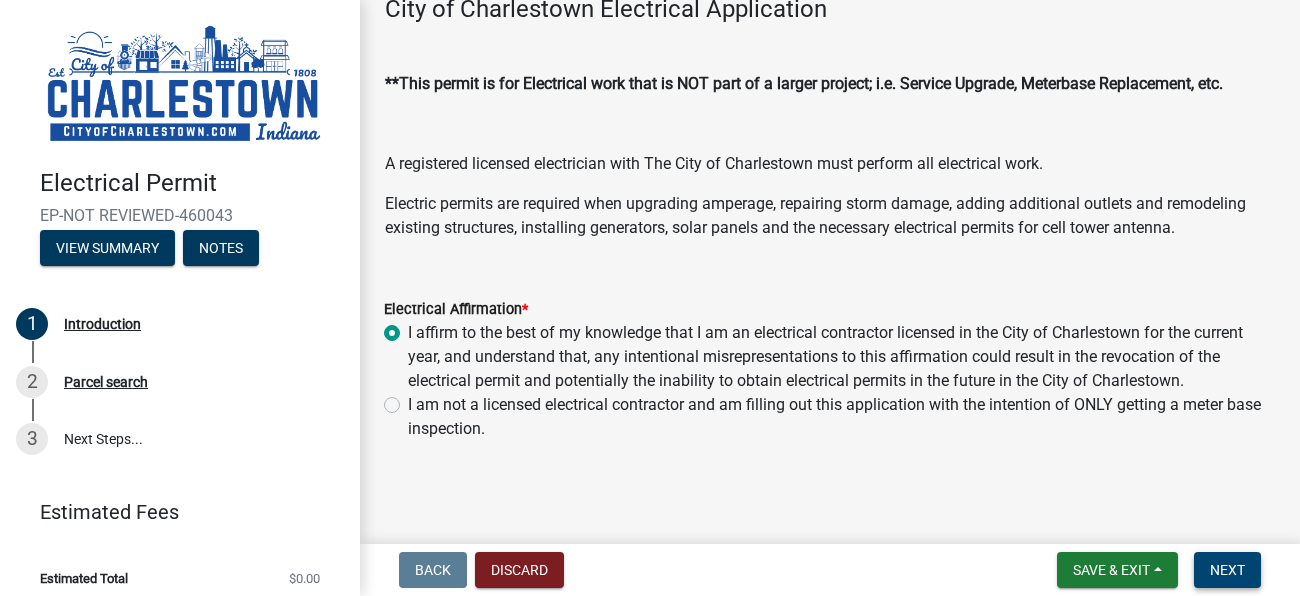click on "Next" at bounding box center (1227, 570) 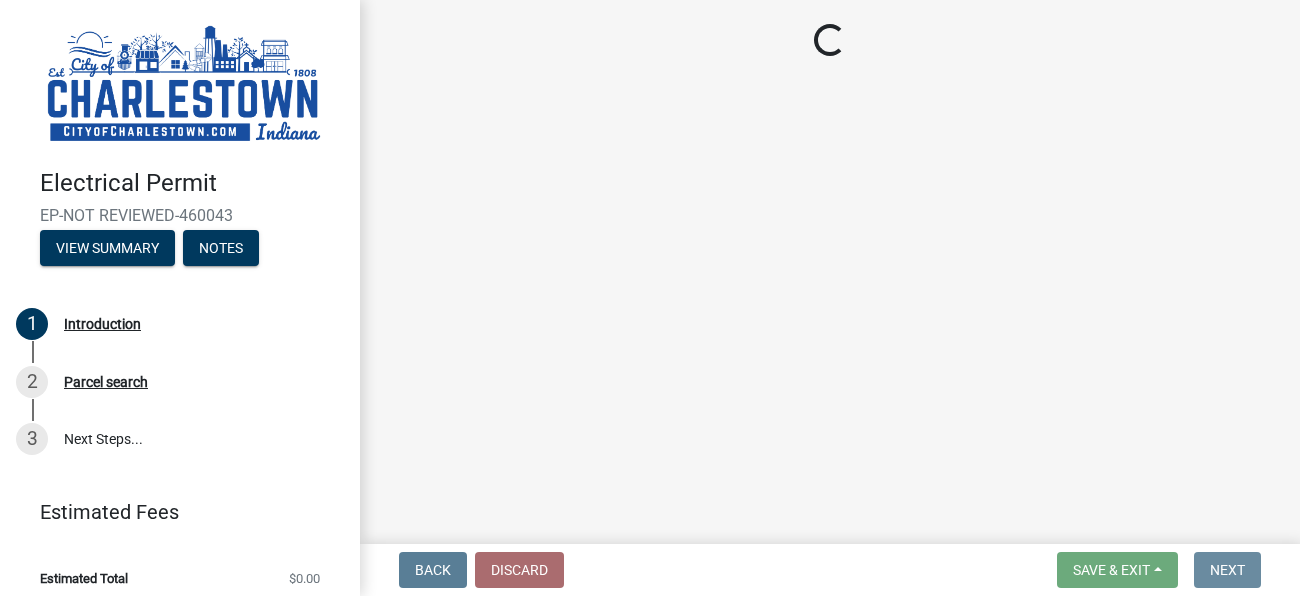 scroll, scrollTop: 0, scrollLeft: 0, axis: both 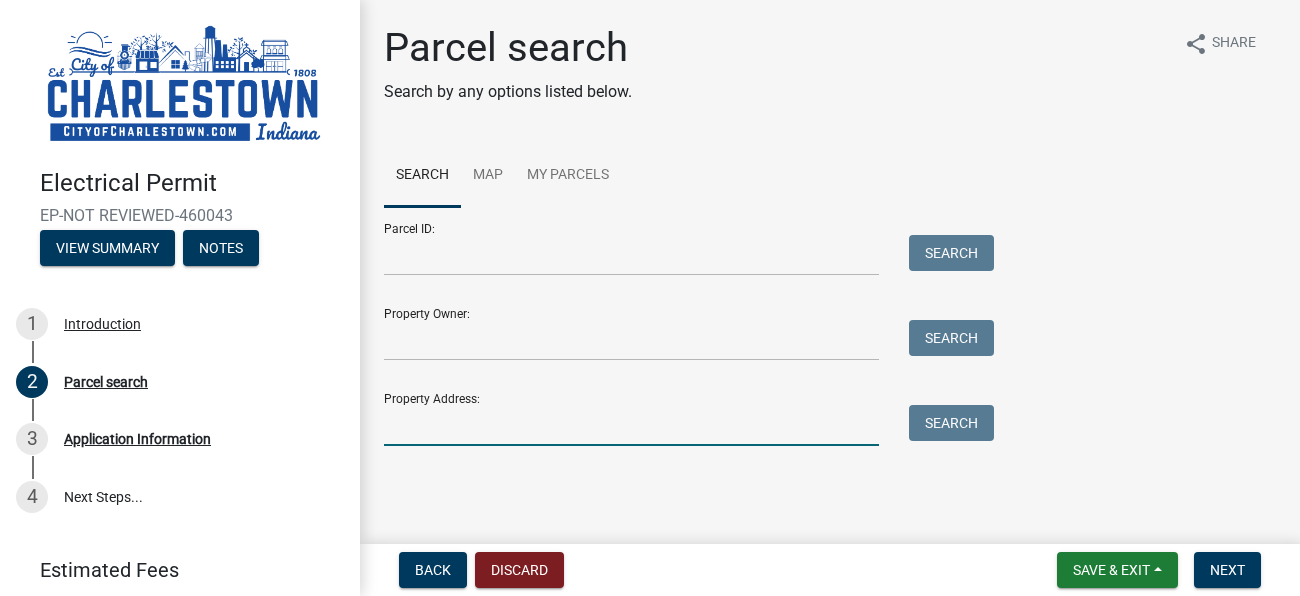 click on "Property Address:" at bounding box center [631, 425] 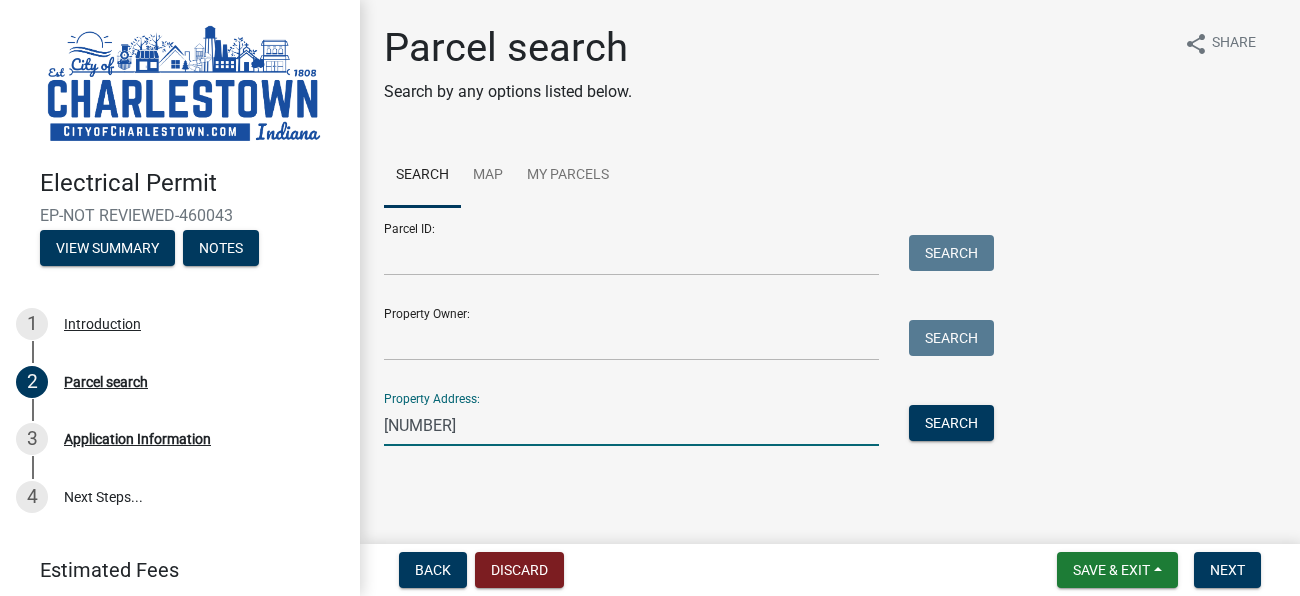 type on "[NUMBER] [STREET]" 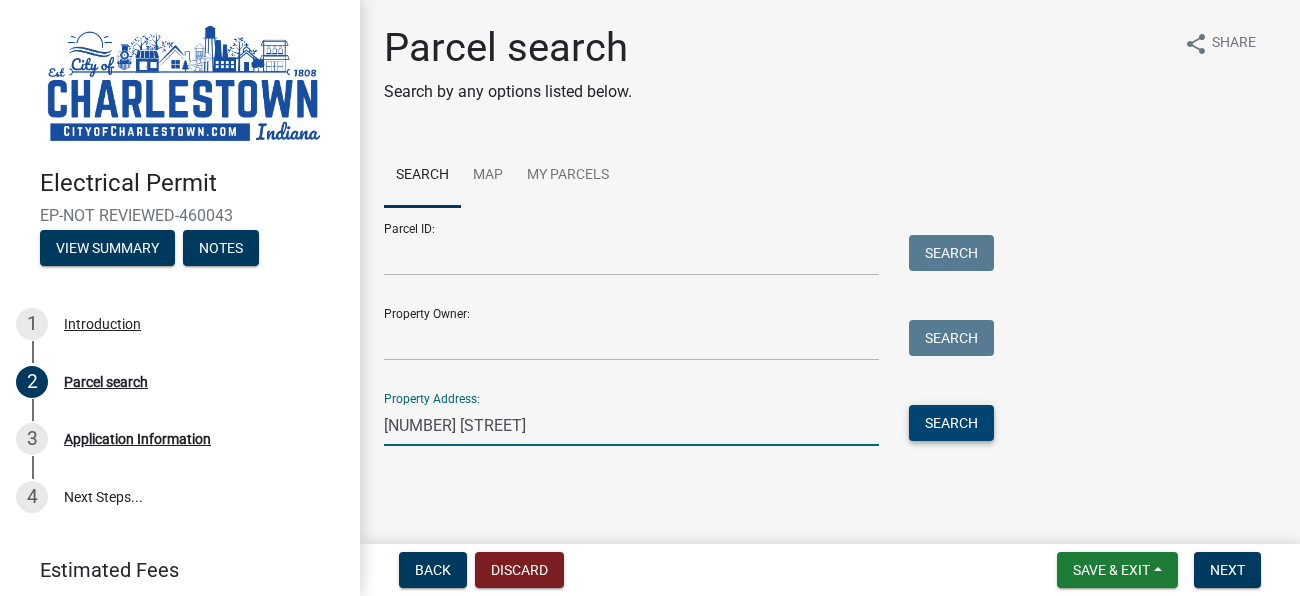 click on "Search" at bounding box center (951, 423) 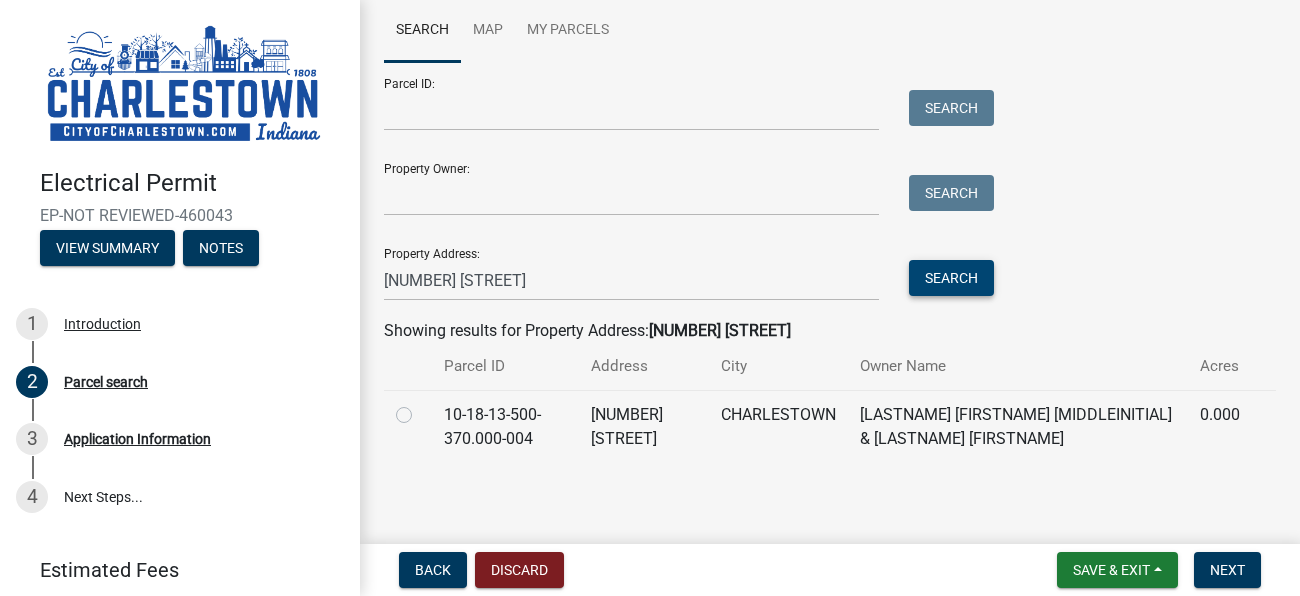 scroll, scrollTop: 149, scrollLeft: 0, axis: vertical 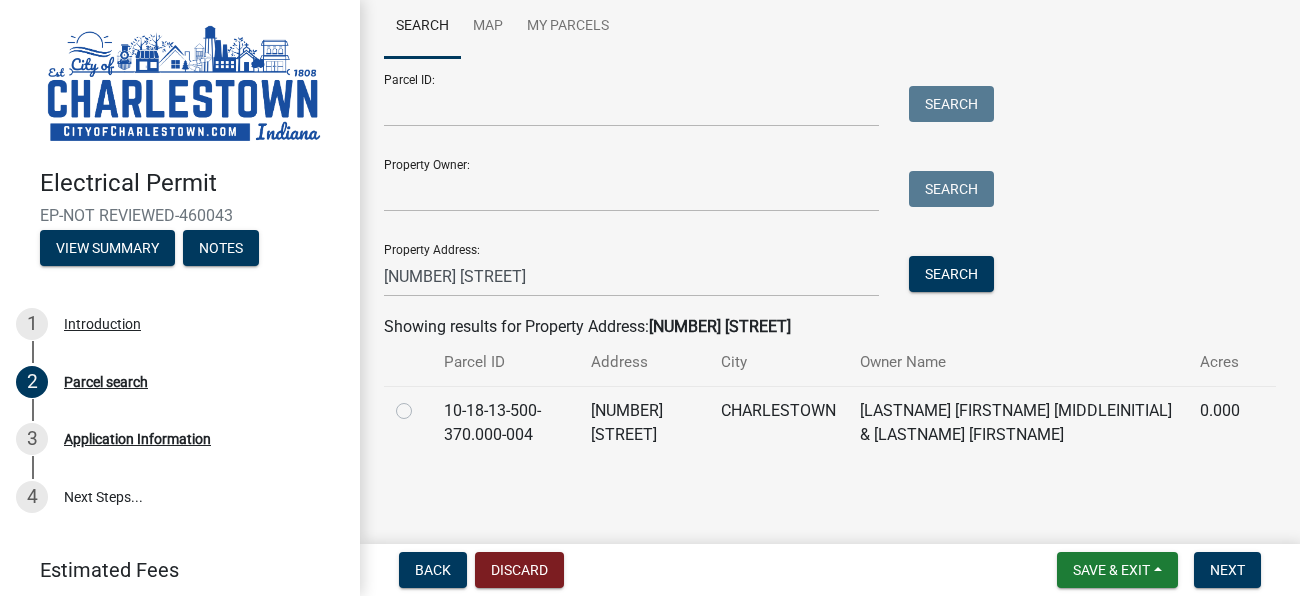 click 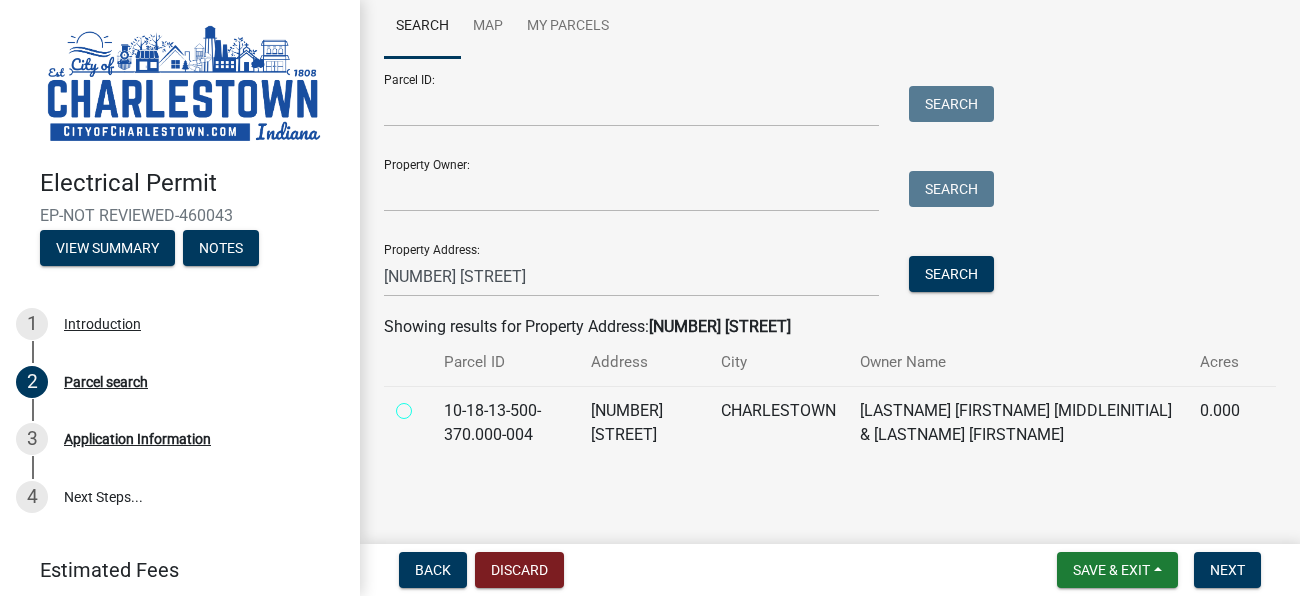 click at bounding box center (426, 405) 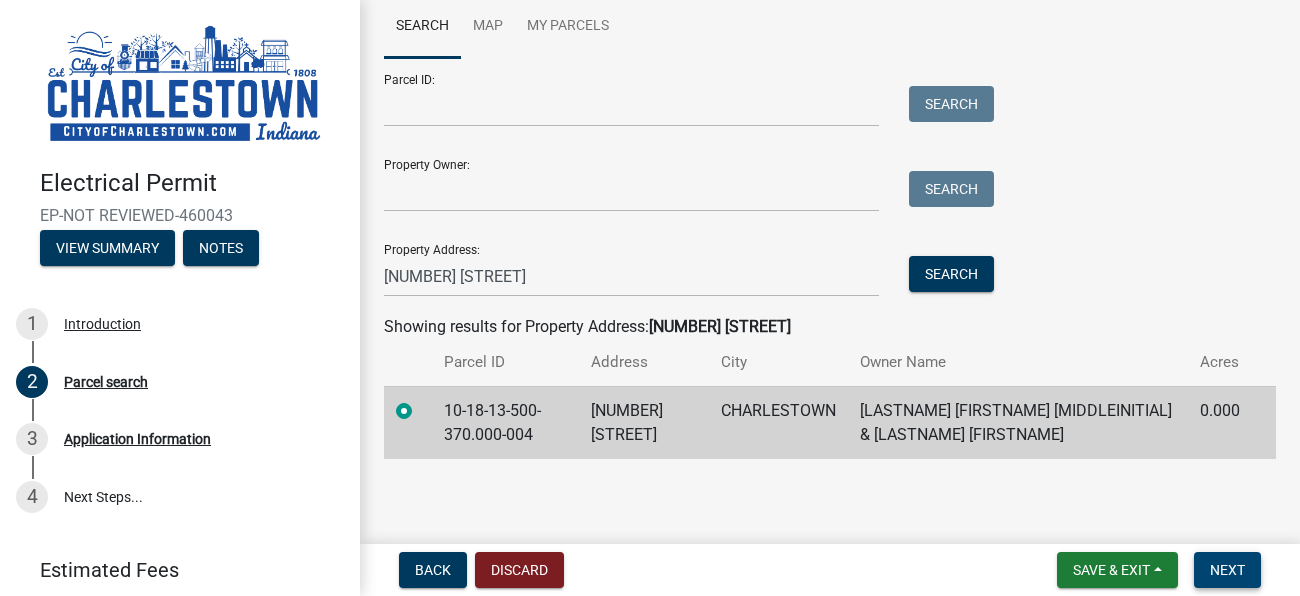 click on "Next" at bounding box center (1227, 570) 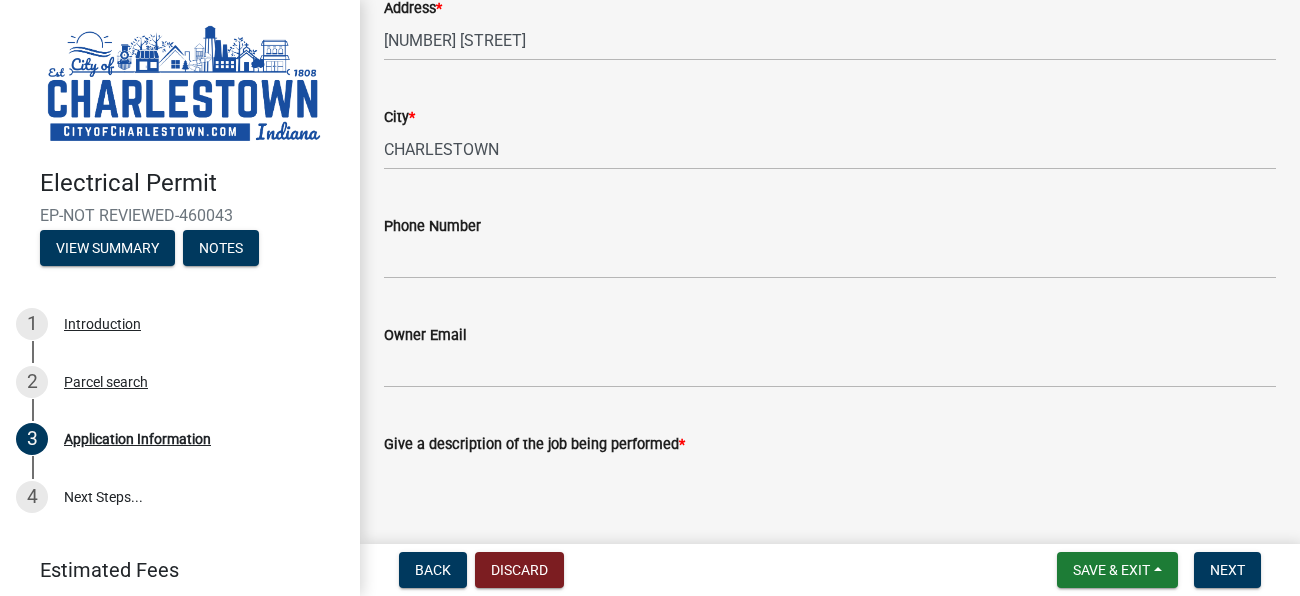 scroll, scrollTop: 417, scrollLeft: 0, axis: vertical 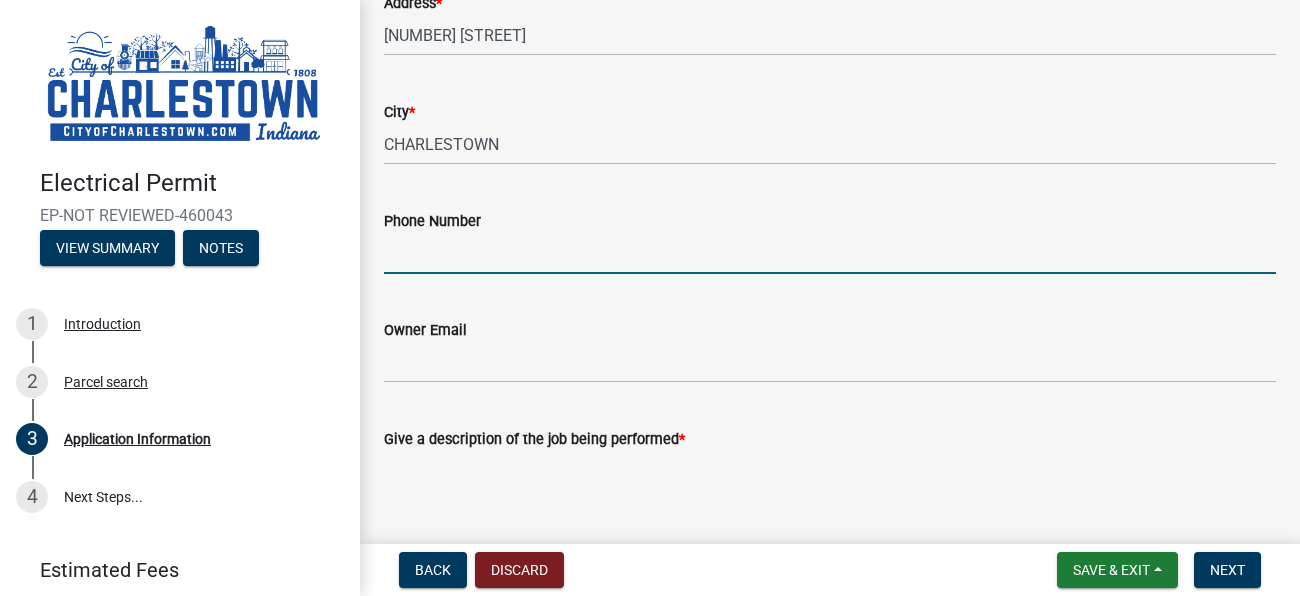 click on "Phone Number" at bounding box center [830, 253] 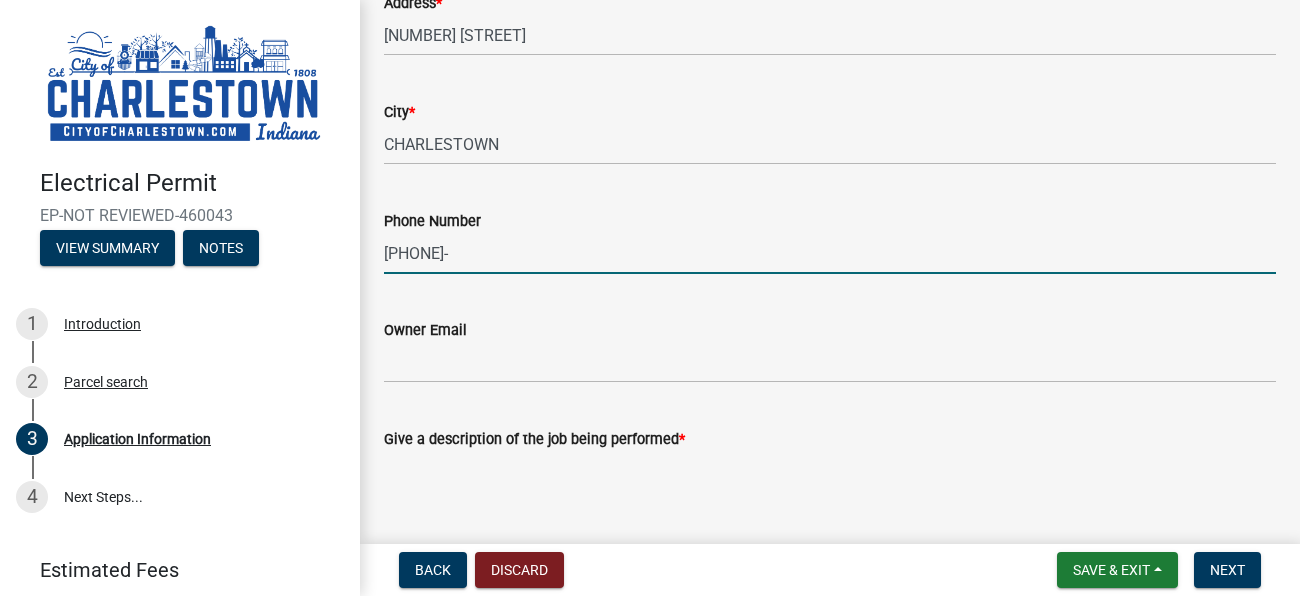 type on "[PHONE]" 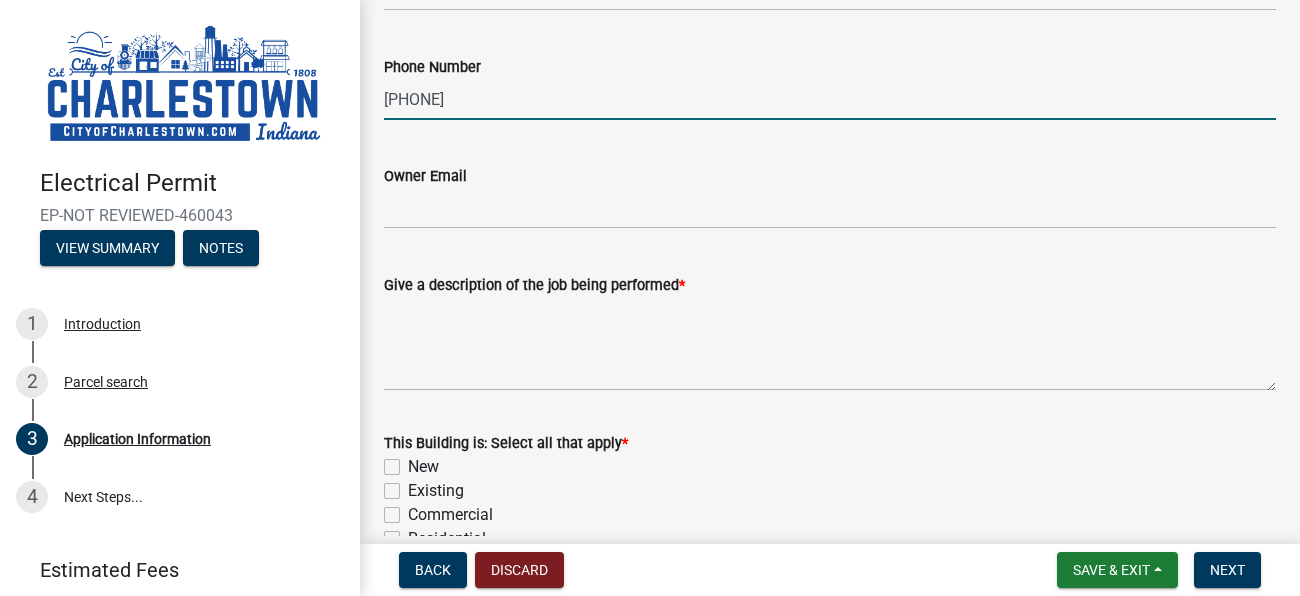 scroll, scrollTop: 575, scrollLeft: 0, axis: vertical 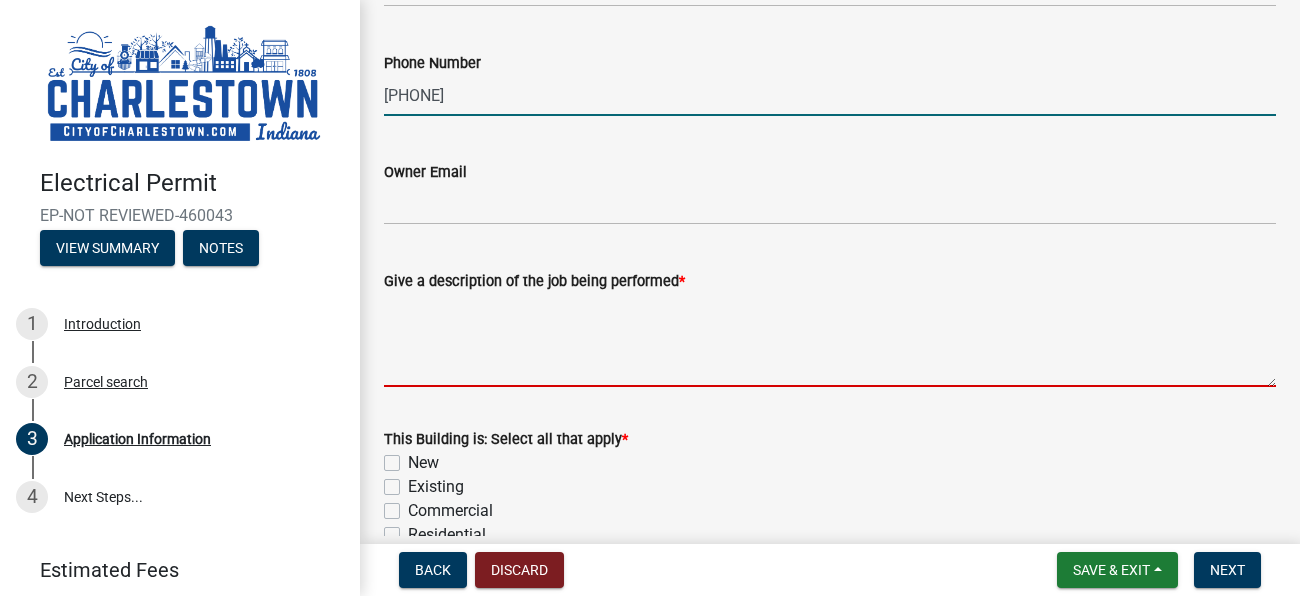click on "Give a description of the job being performed  *" at bounding box center [830, 340] 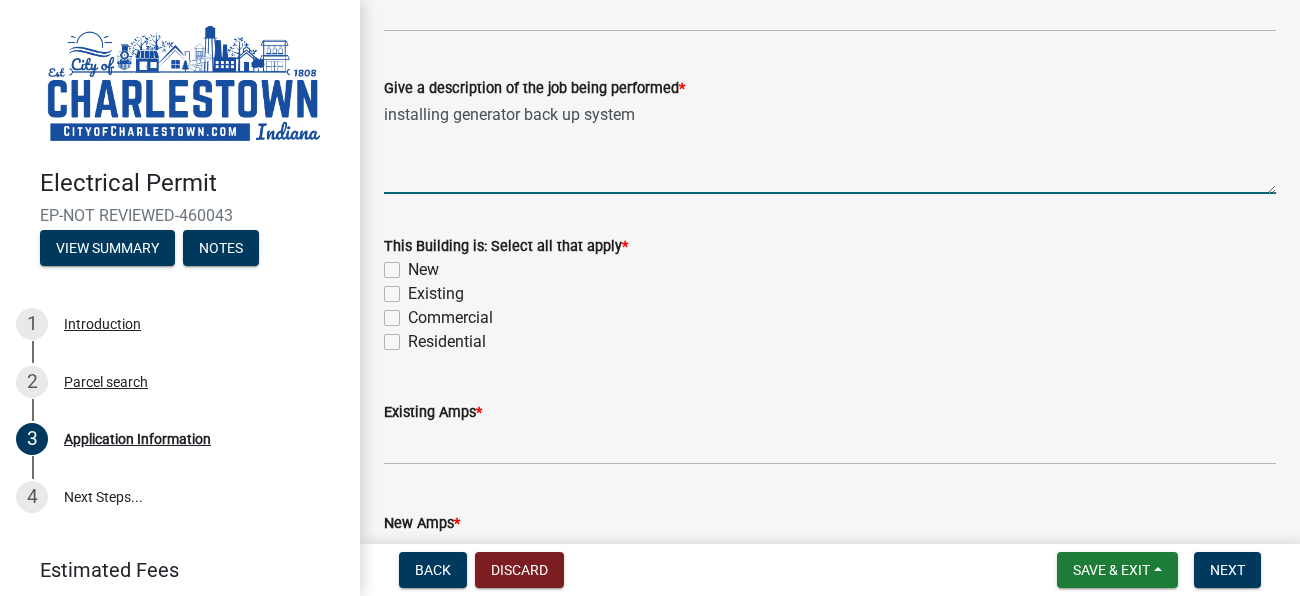 scroll, scrollTop: 786, scrollLeft: 0, axis: vertical 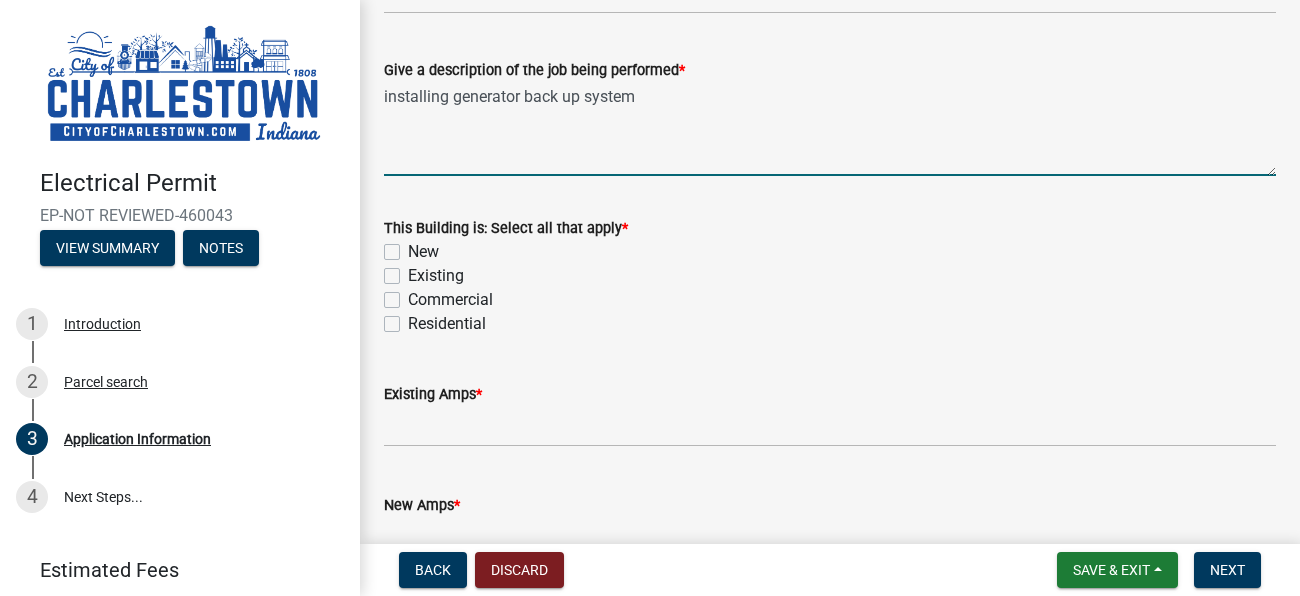 type on "installing generator back up system" 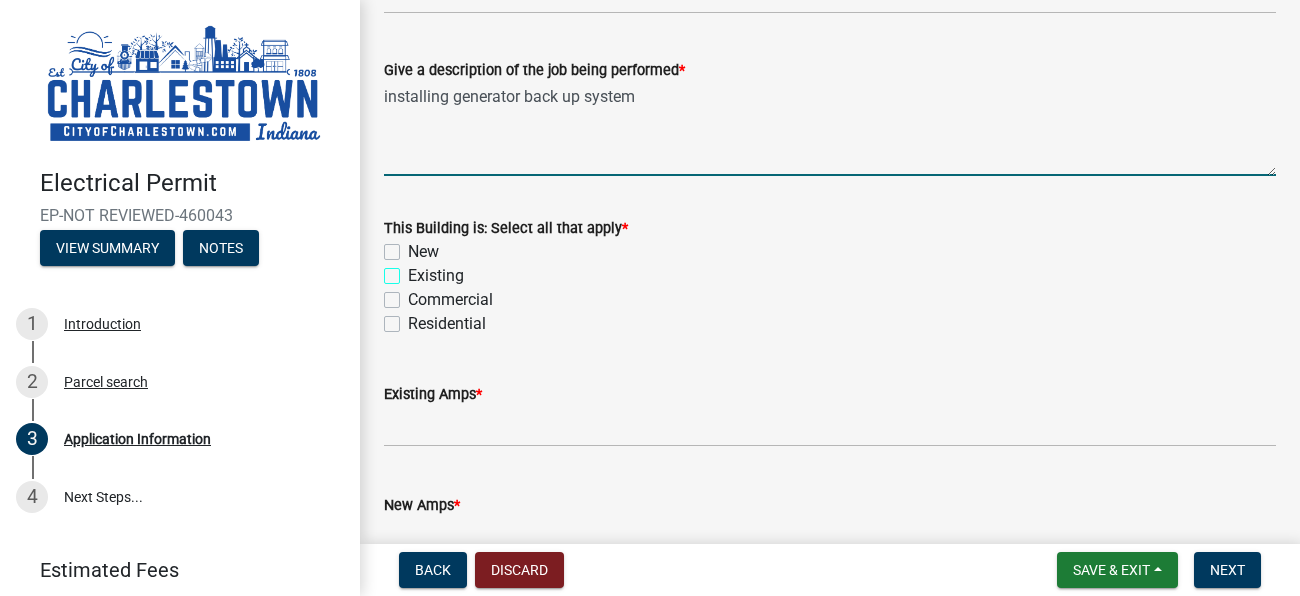 click on "Existing" at bounding box center (414, 270) 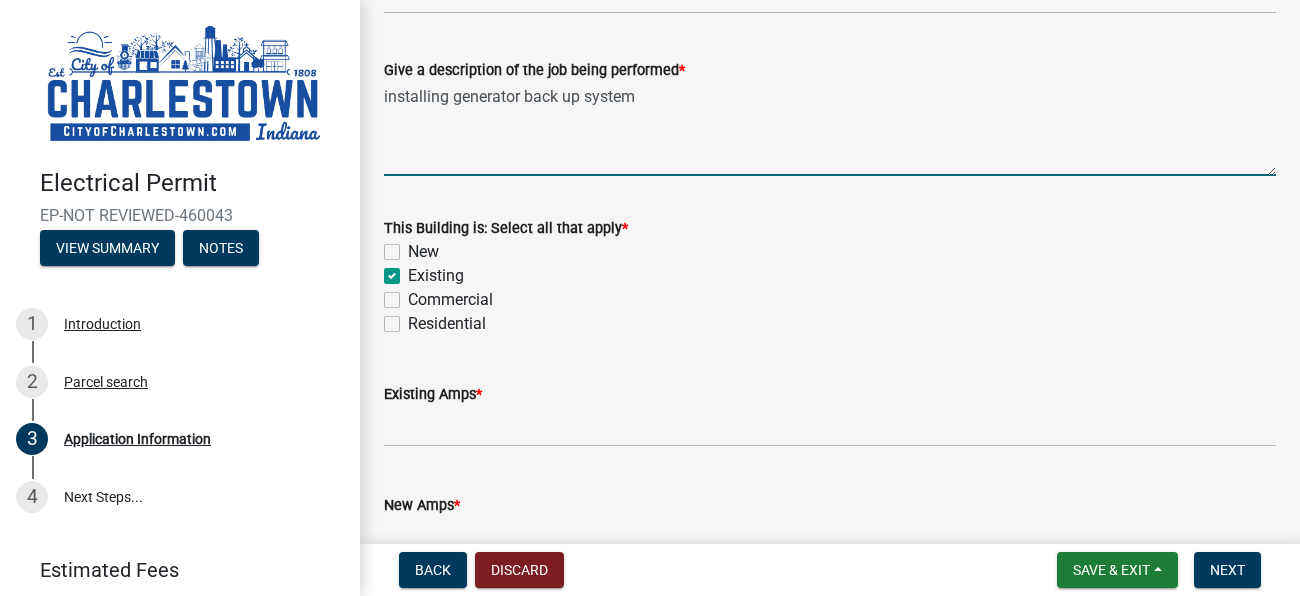 checkbox on "false" 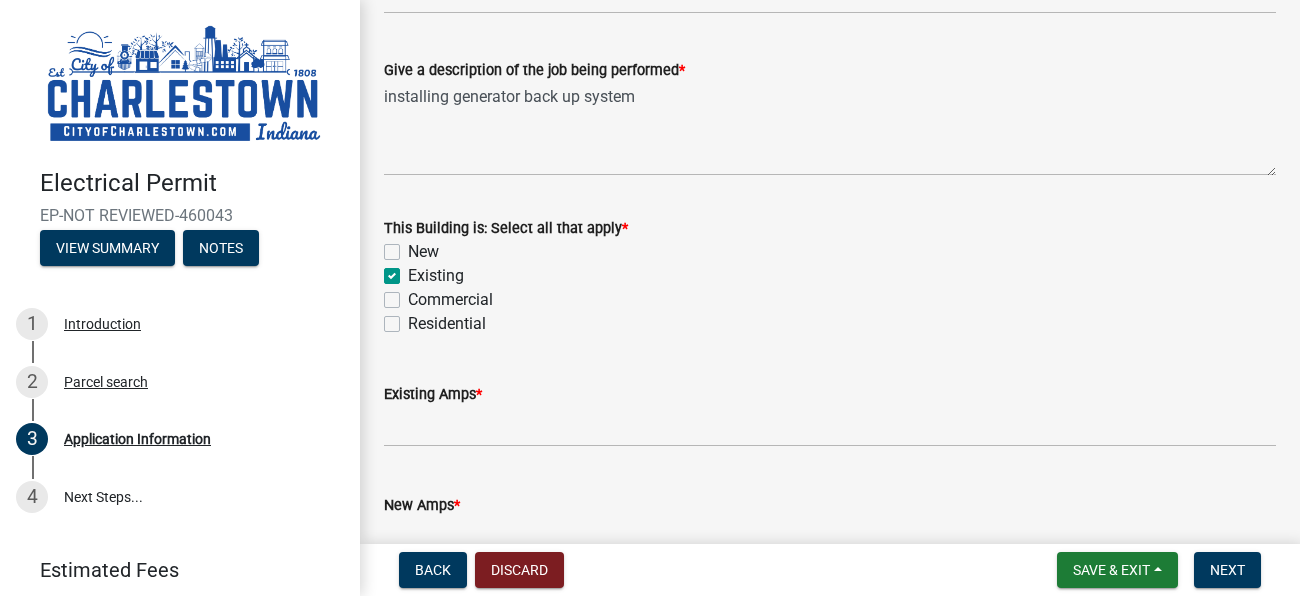 click on "Existing" 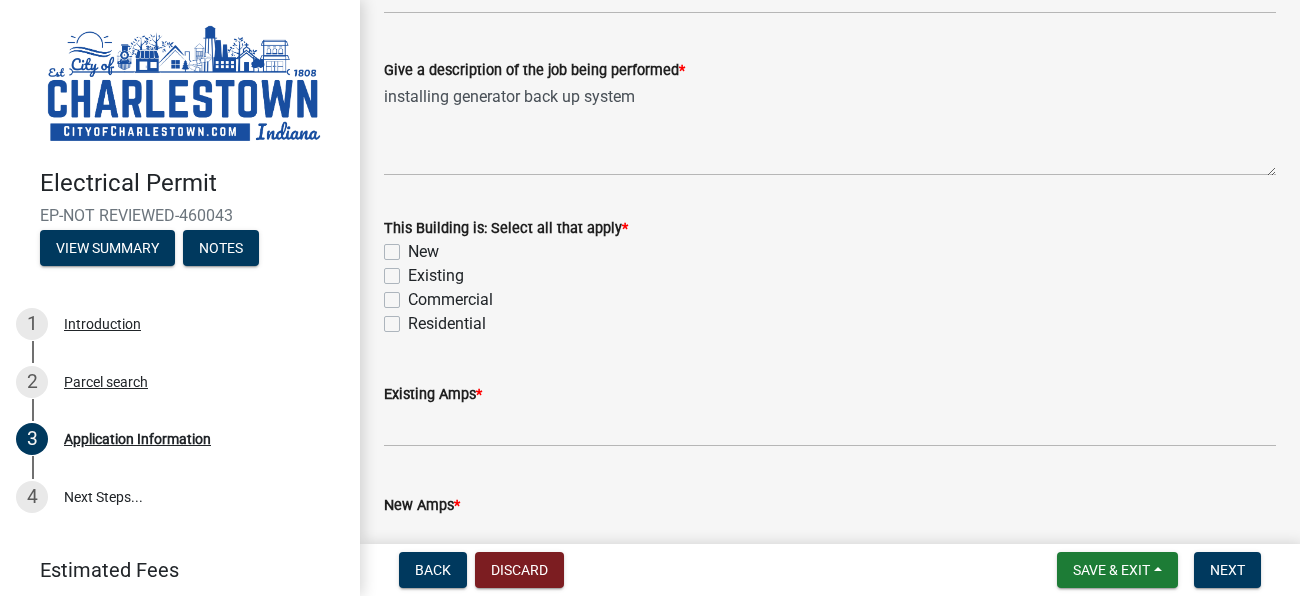 checkbox on "false" 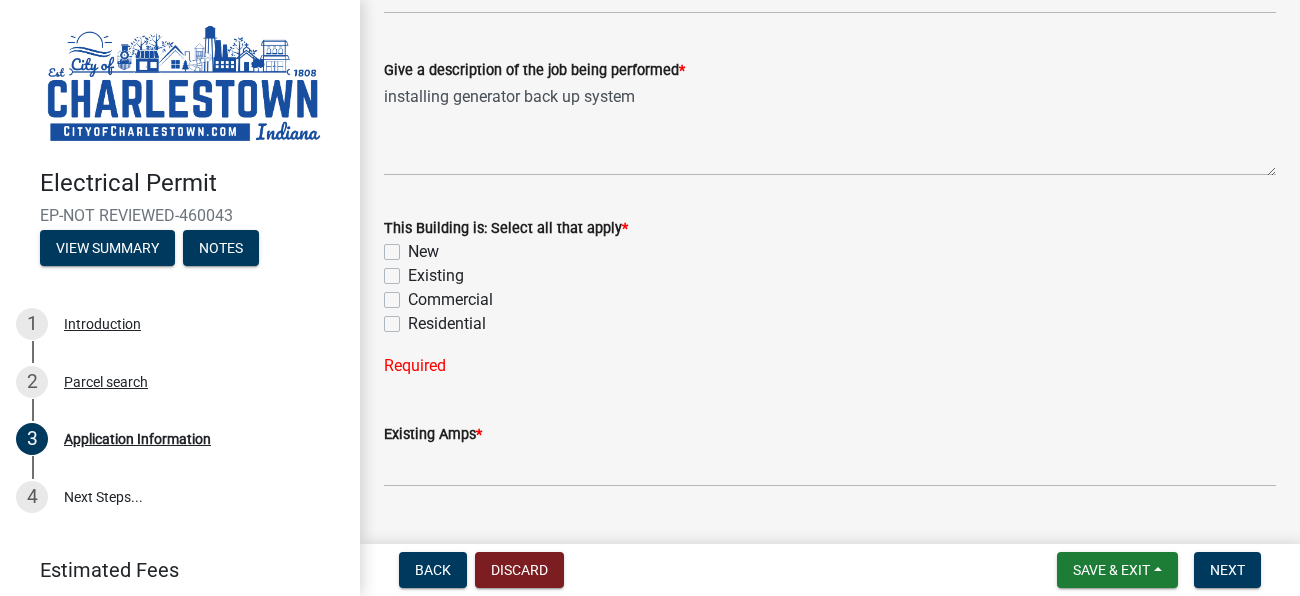 click on "Existing" 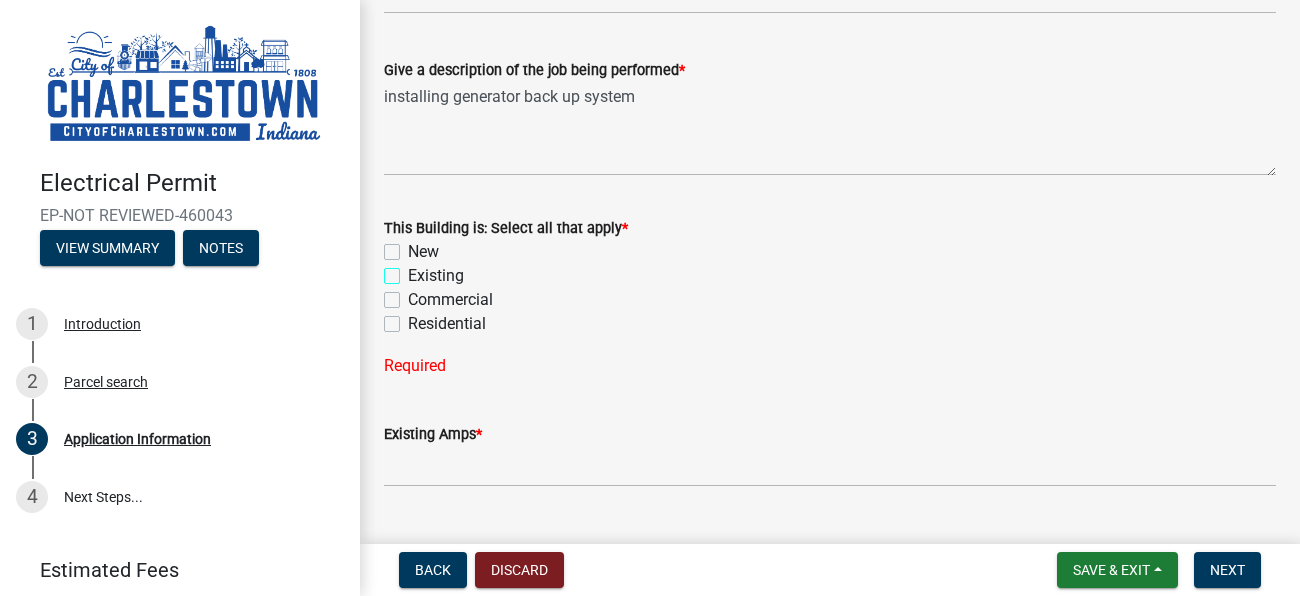 click on "Existing" at bounding box center (414, 270) 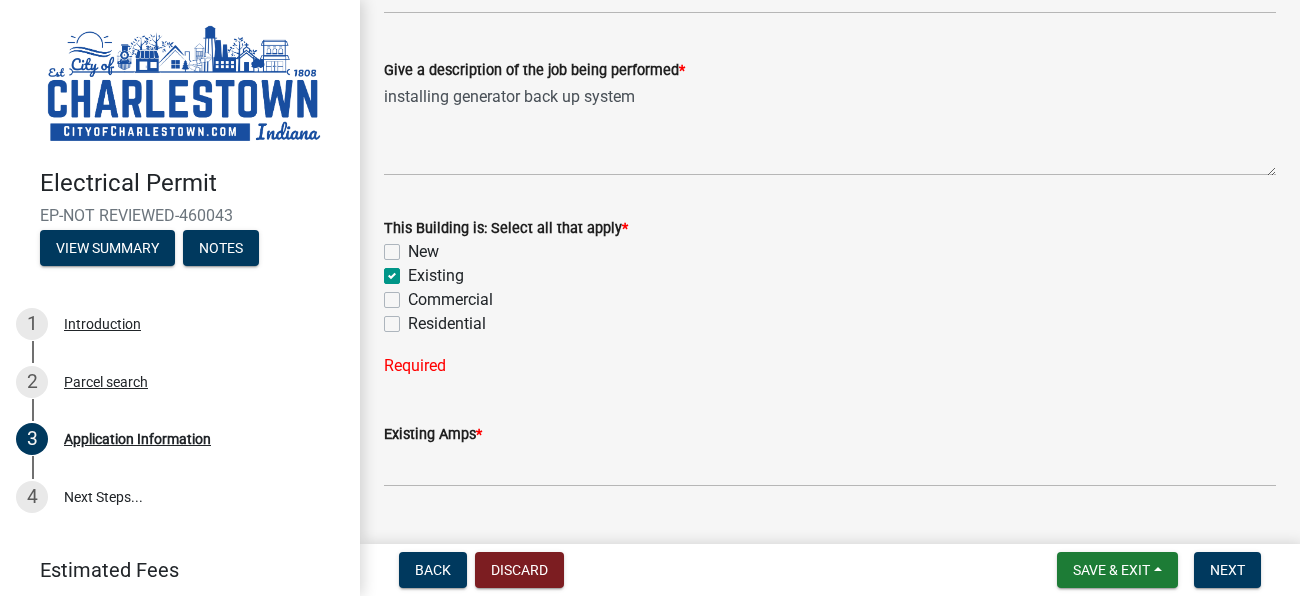 checkbox on "false" 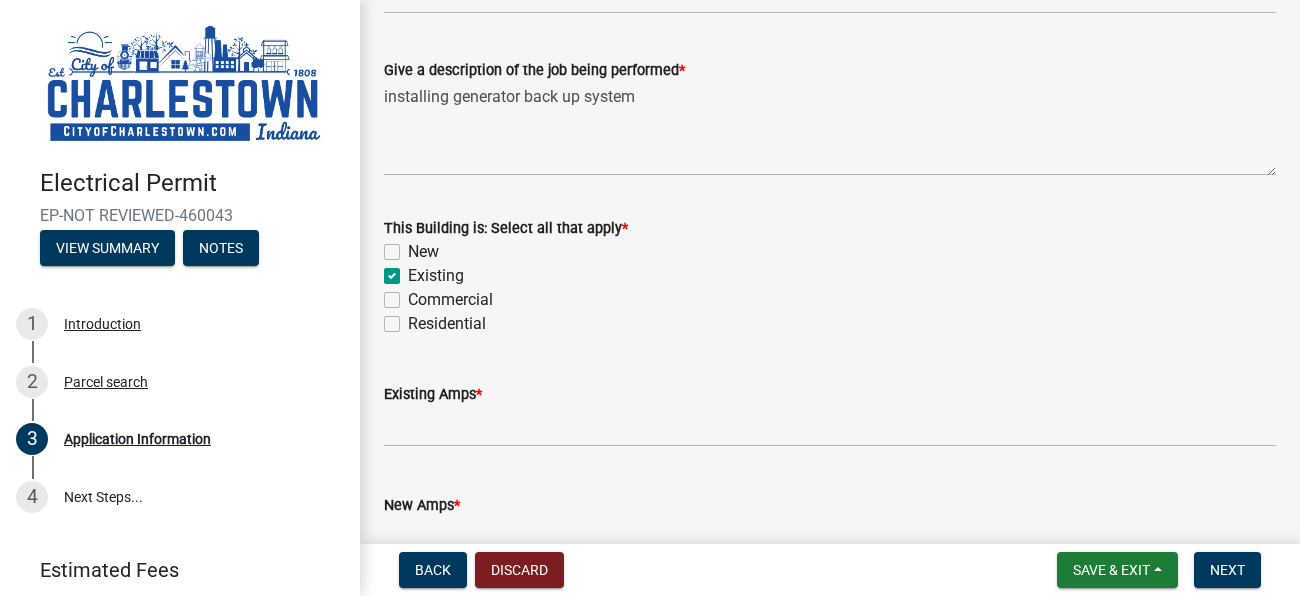 click on "Residential" 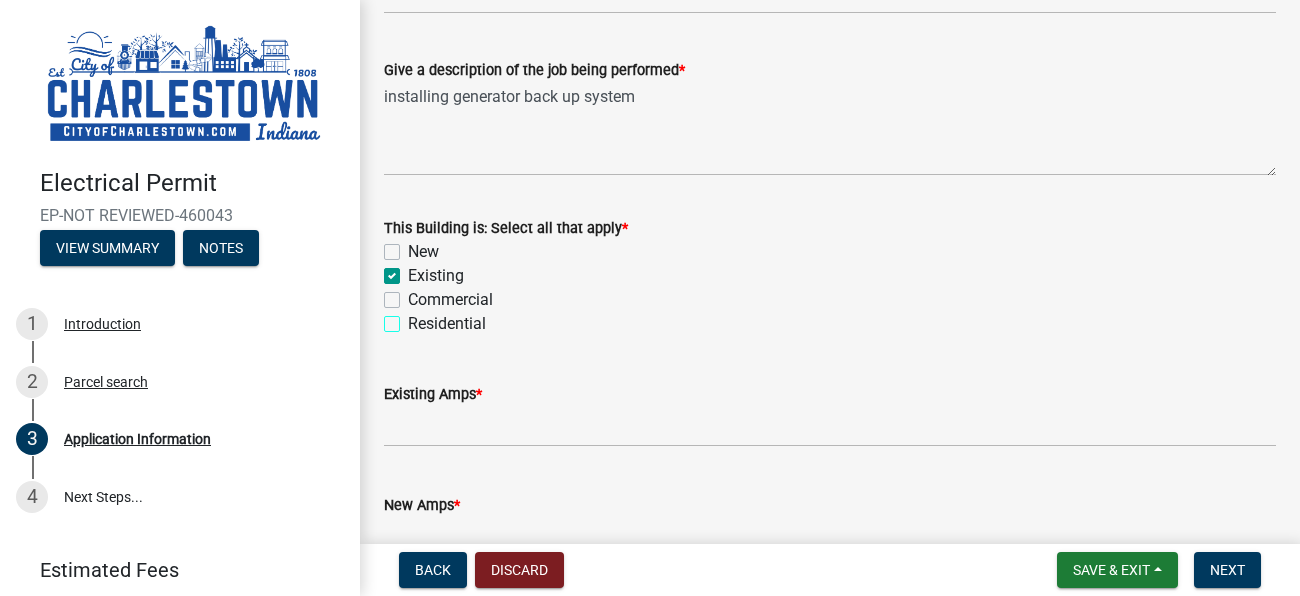 click on "Residential" at bounding box center (414, 318) 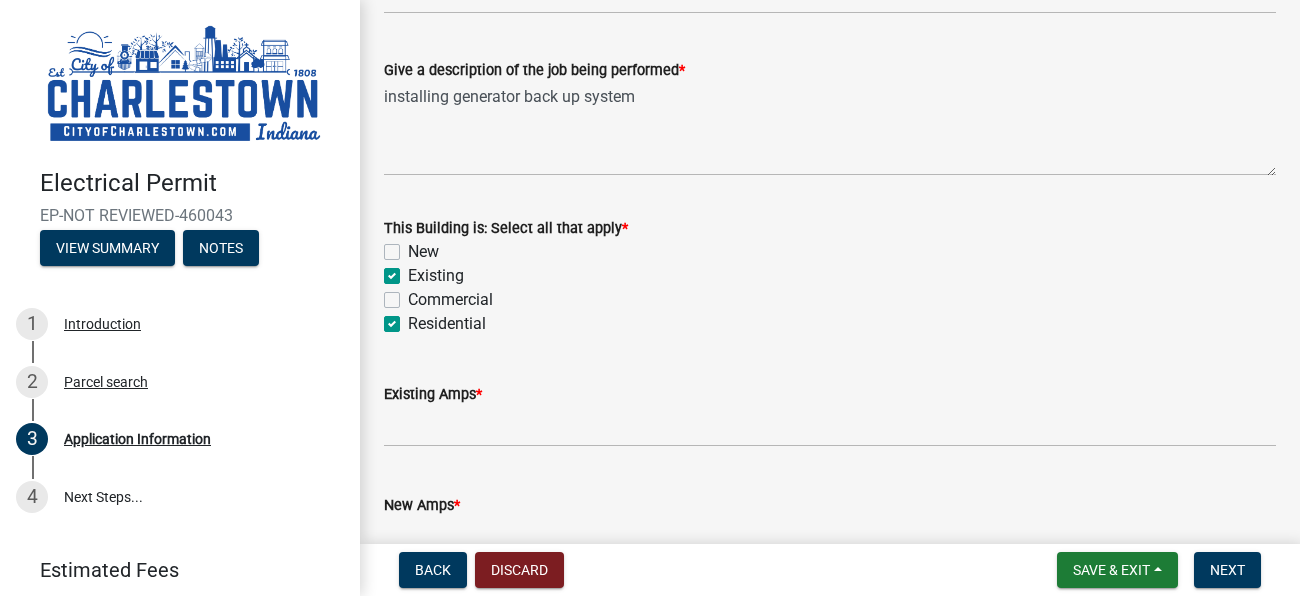 checkbox on "false" 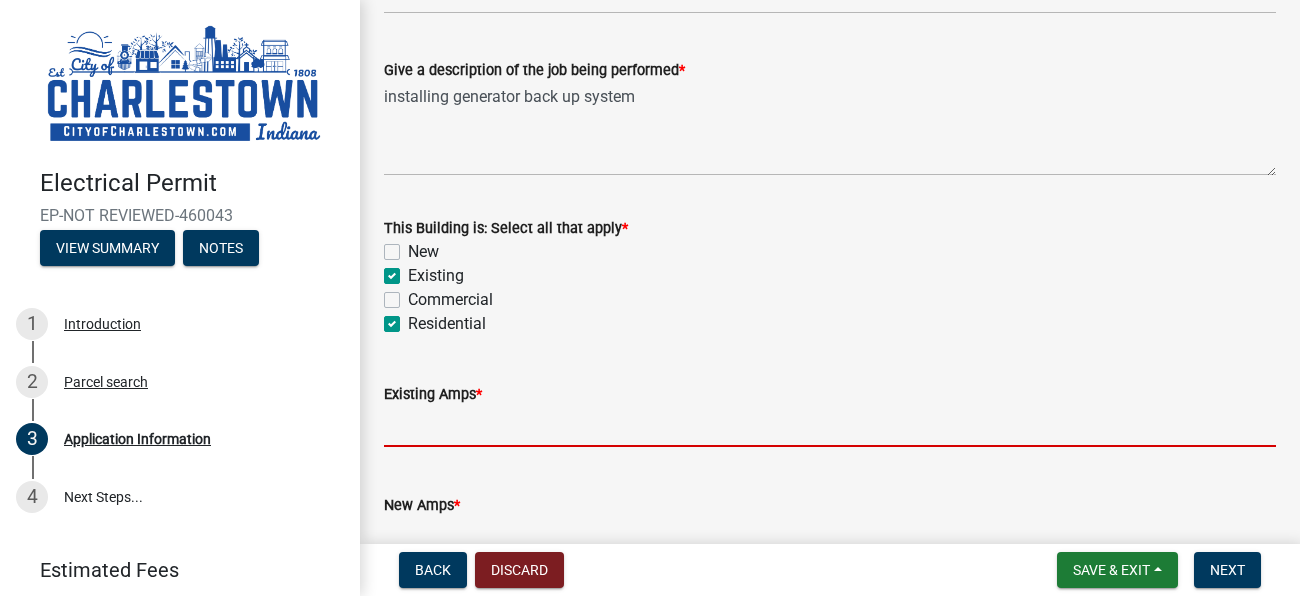 click 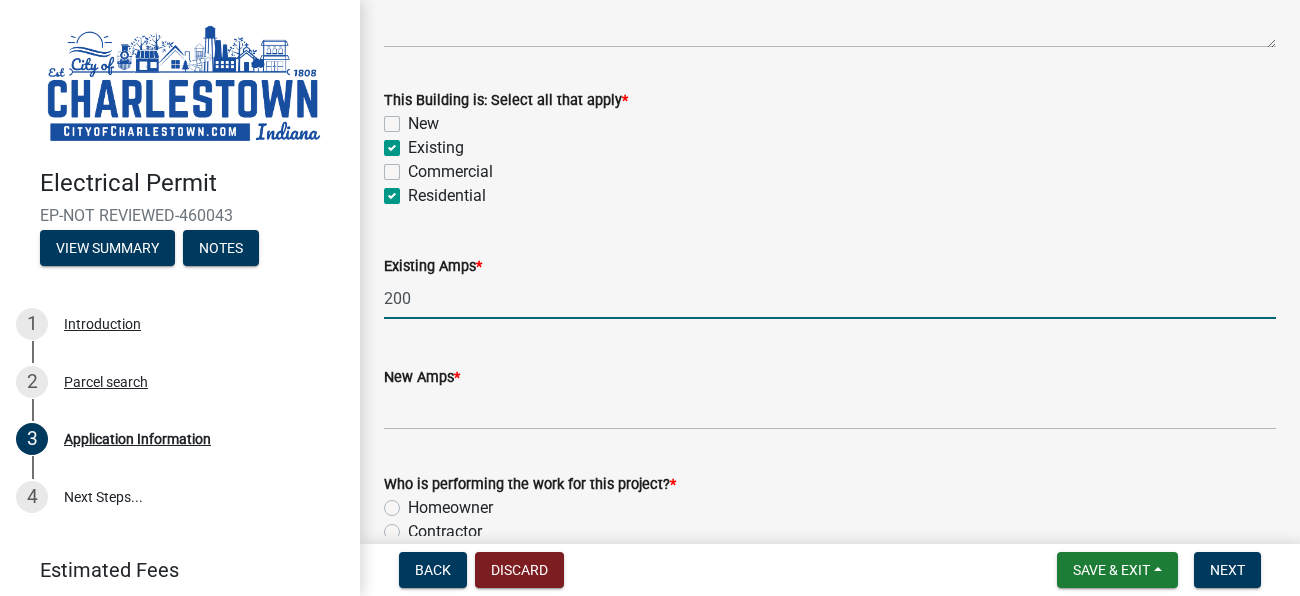 scroll, scrollTop: 926, scrollLeft: 0, axis: vertical 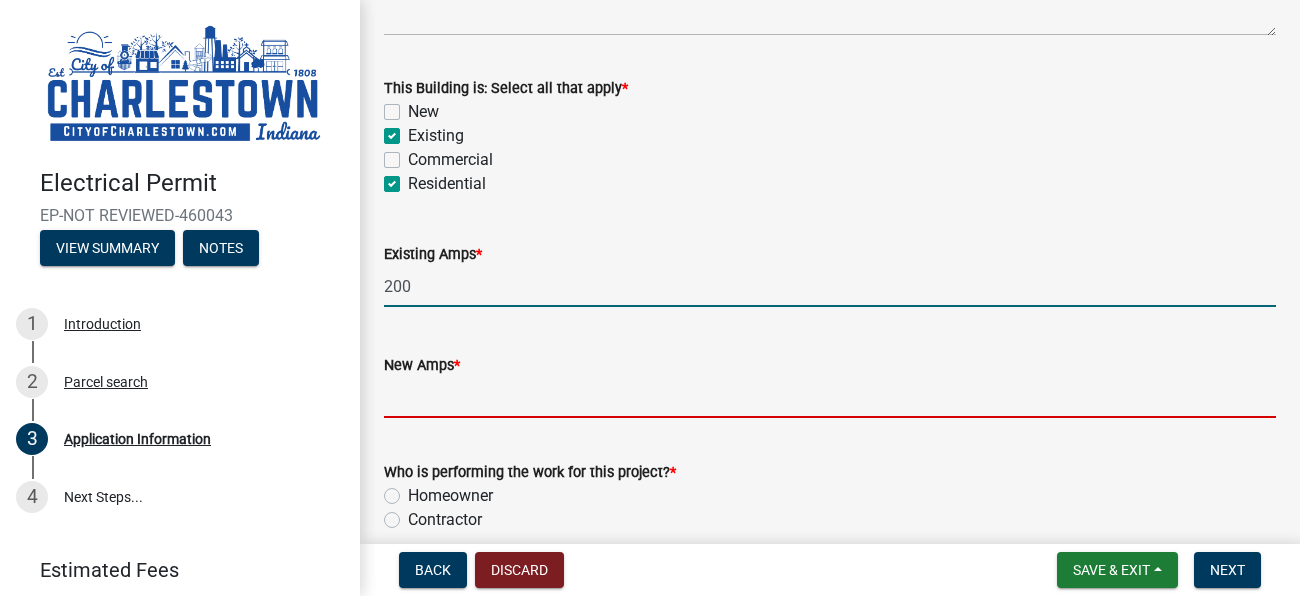 click 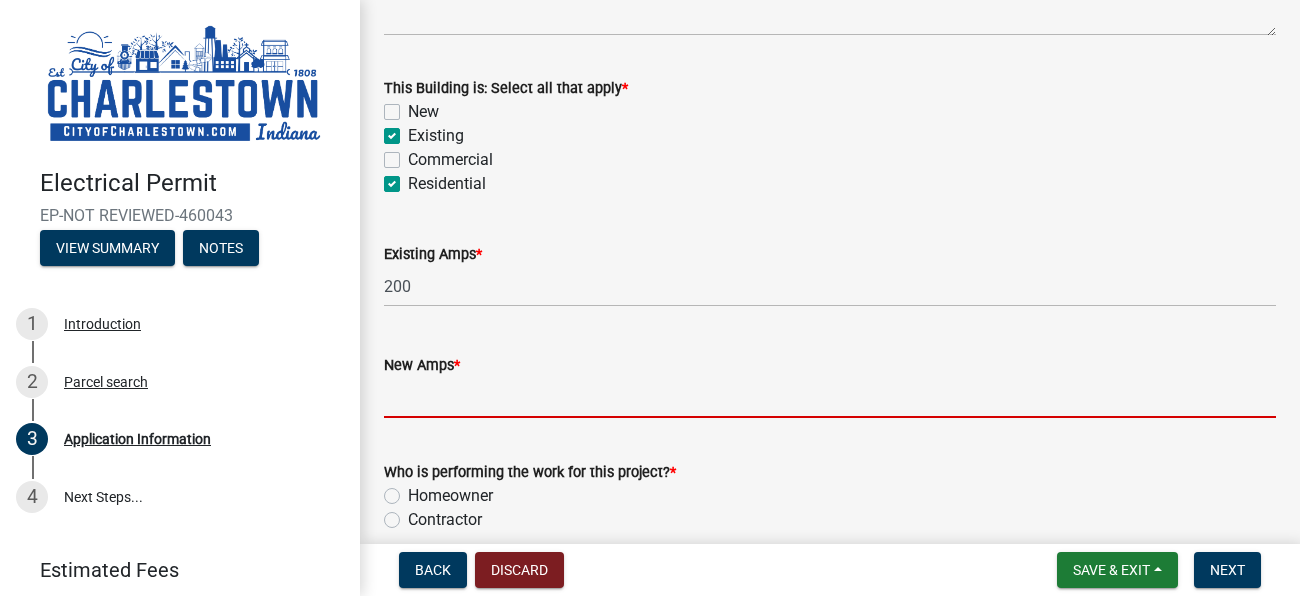 type on "0" 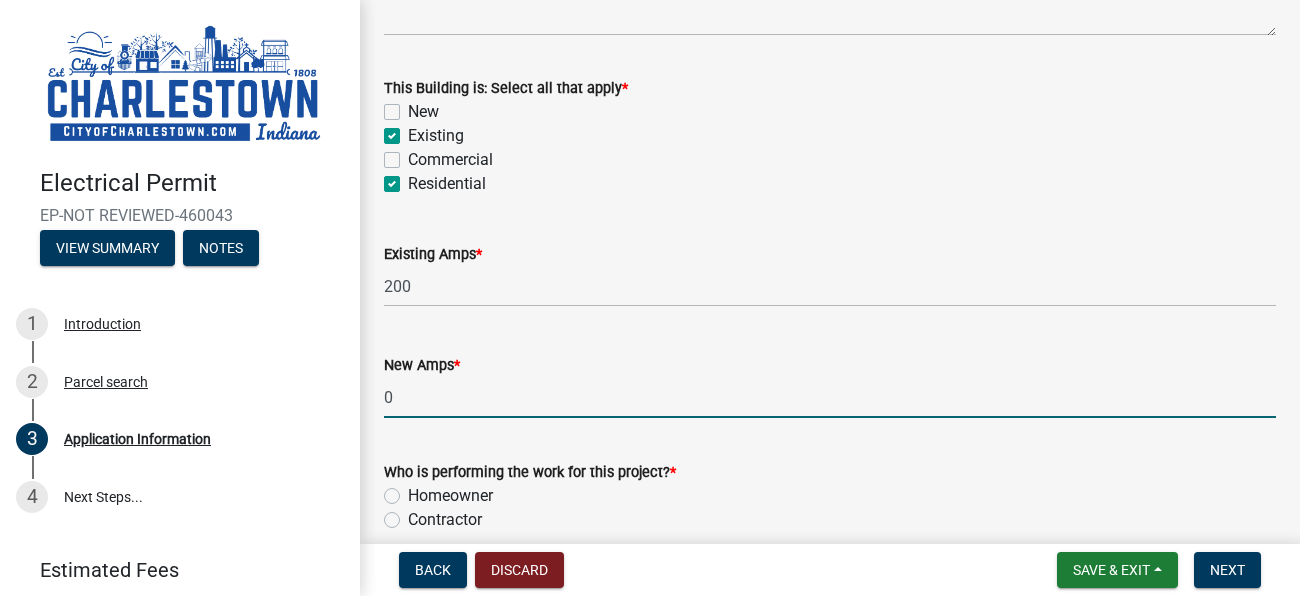 click on "0" 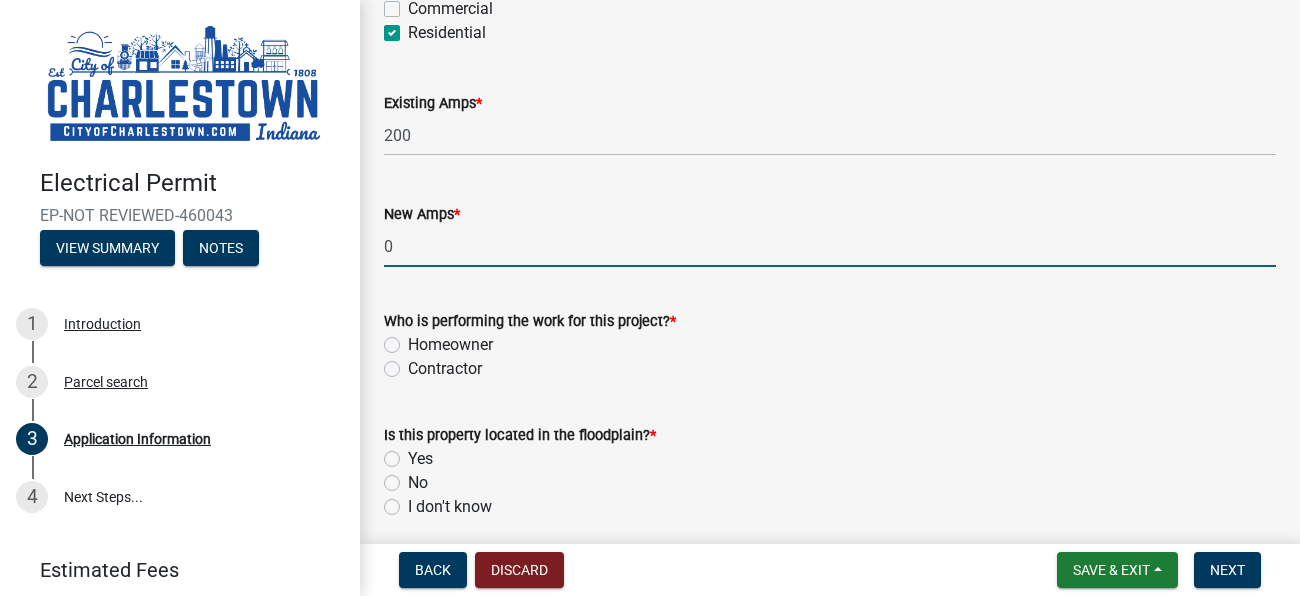 scroll, scrollTop: 1078, scrollLeft: 0, axis: vertical 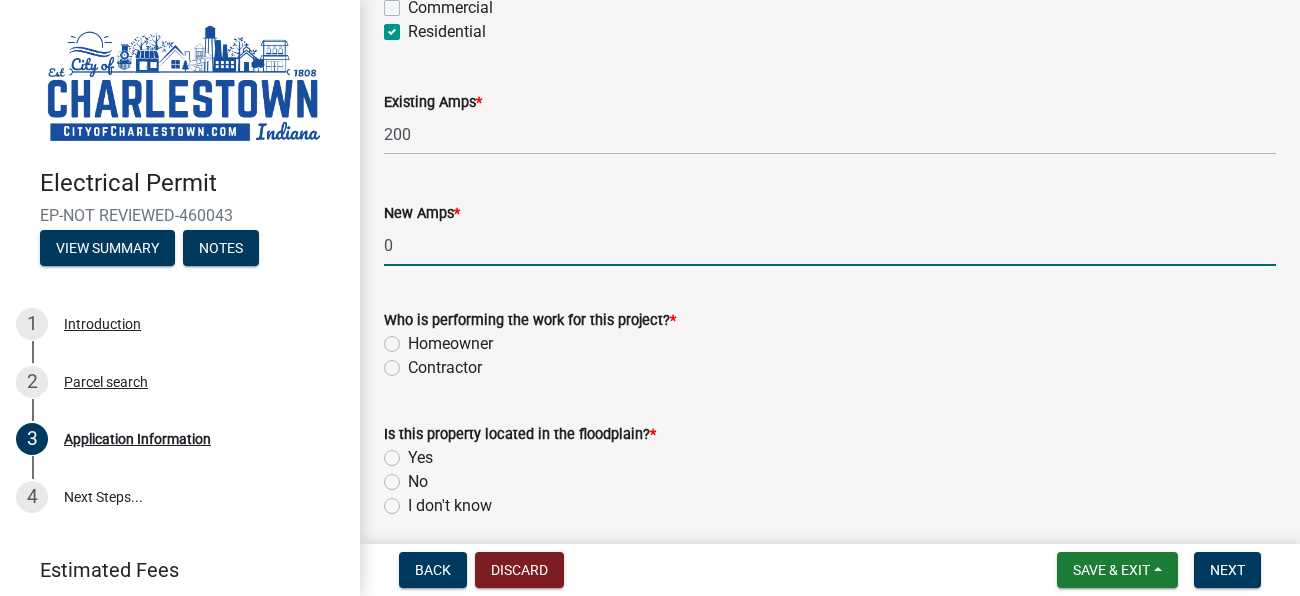 click on "Contractor" 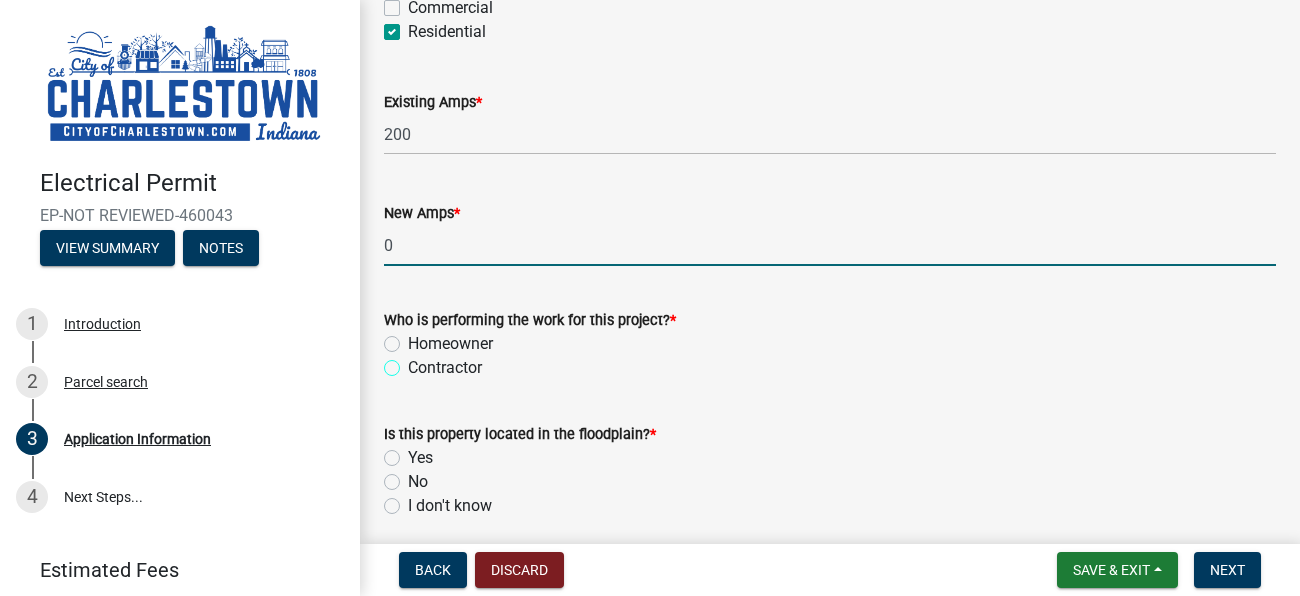 click on "Contractor" at bounding box center (414, 362) 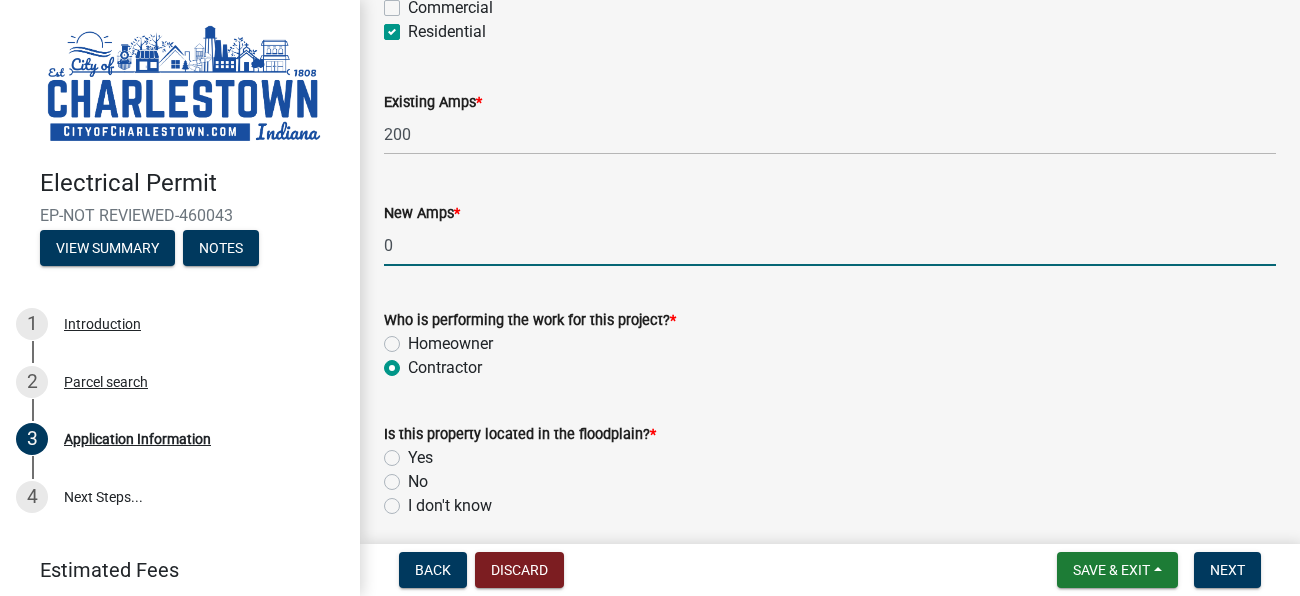 radio on "true" 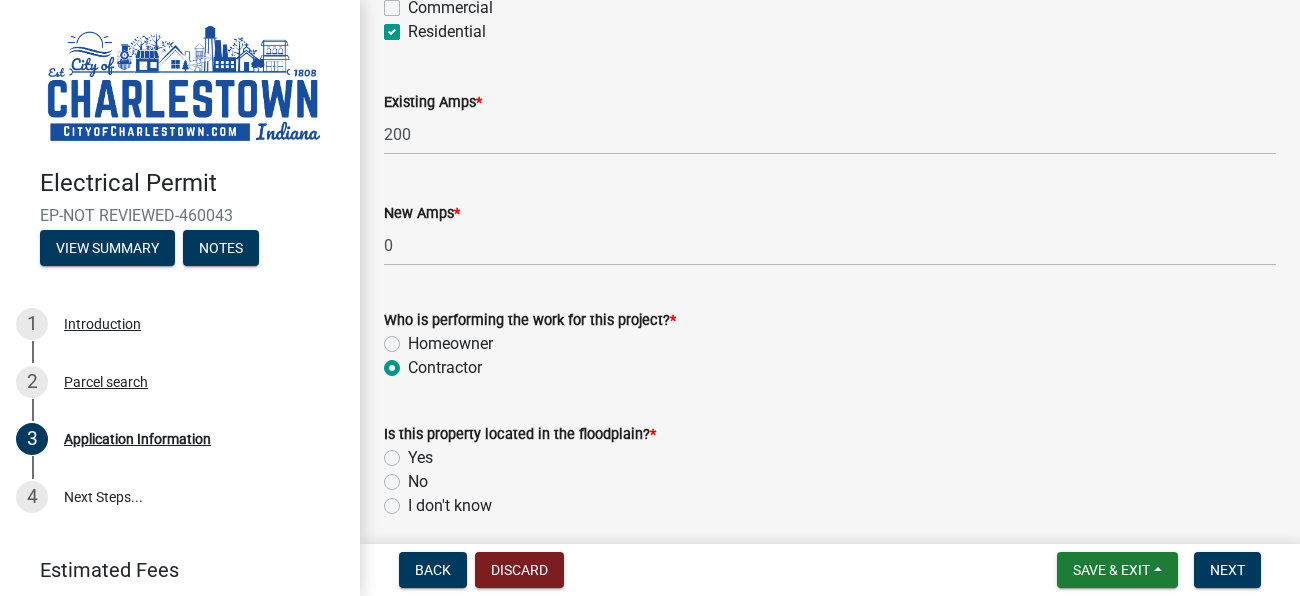 click on "No" 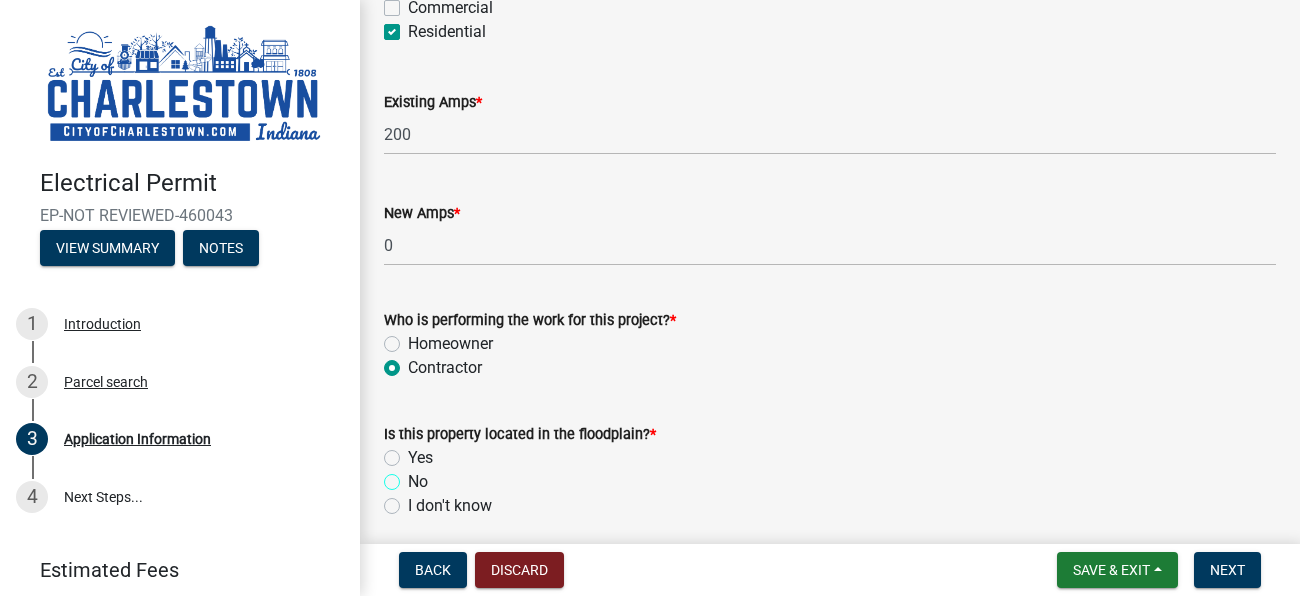 click on "No" at bounding box center (414, 476) 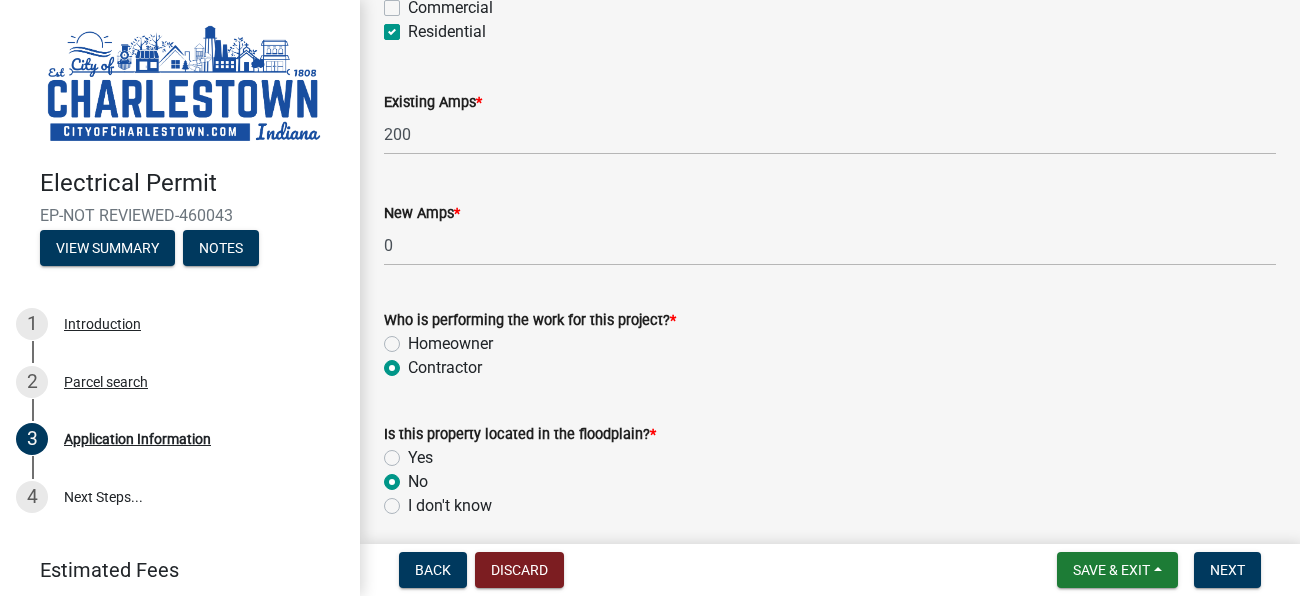 radio on "true" 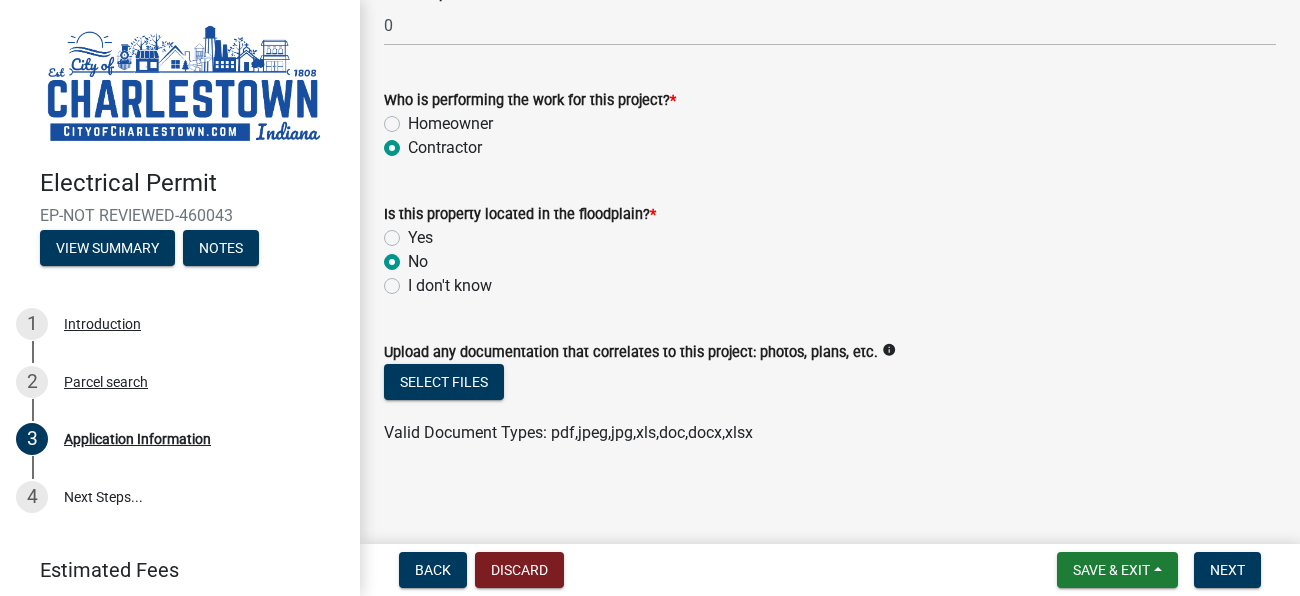 scroll, scrollTop: 1301, scrollLeft: 0, axis: vertical 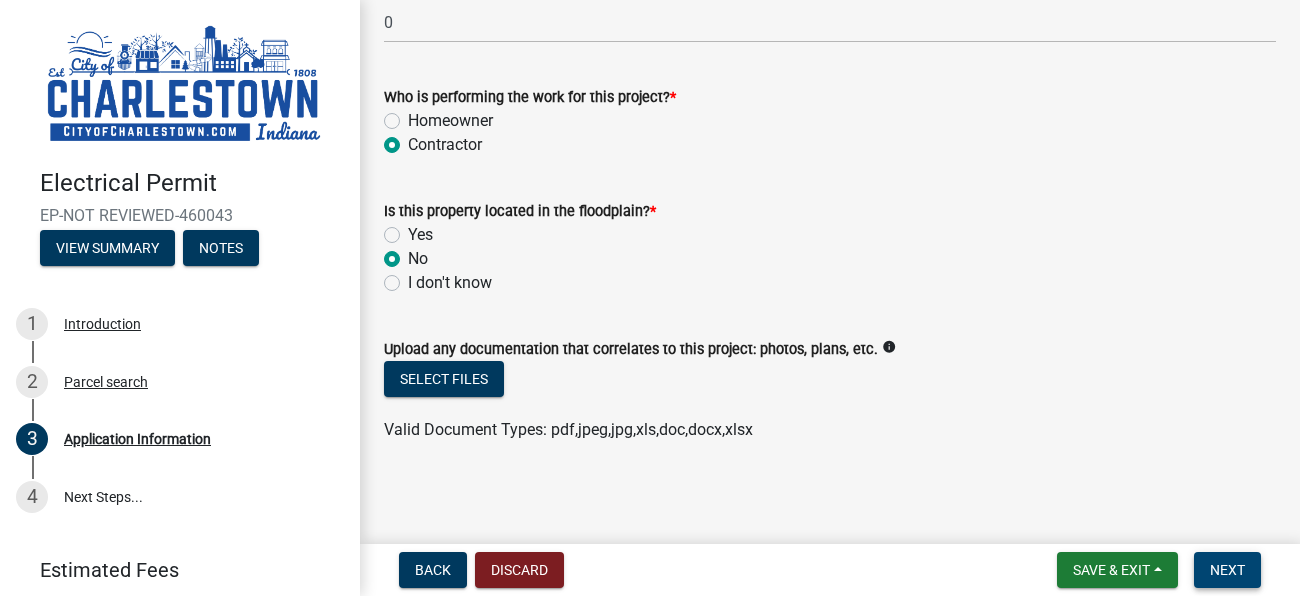 click on "Next" at bounding box center [1227, 570] 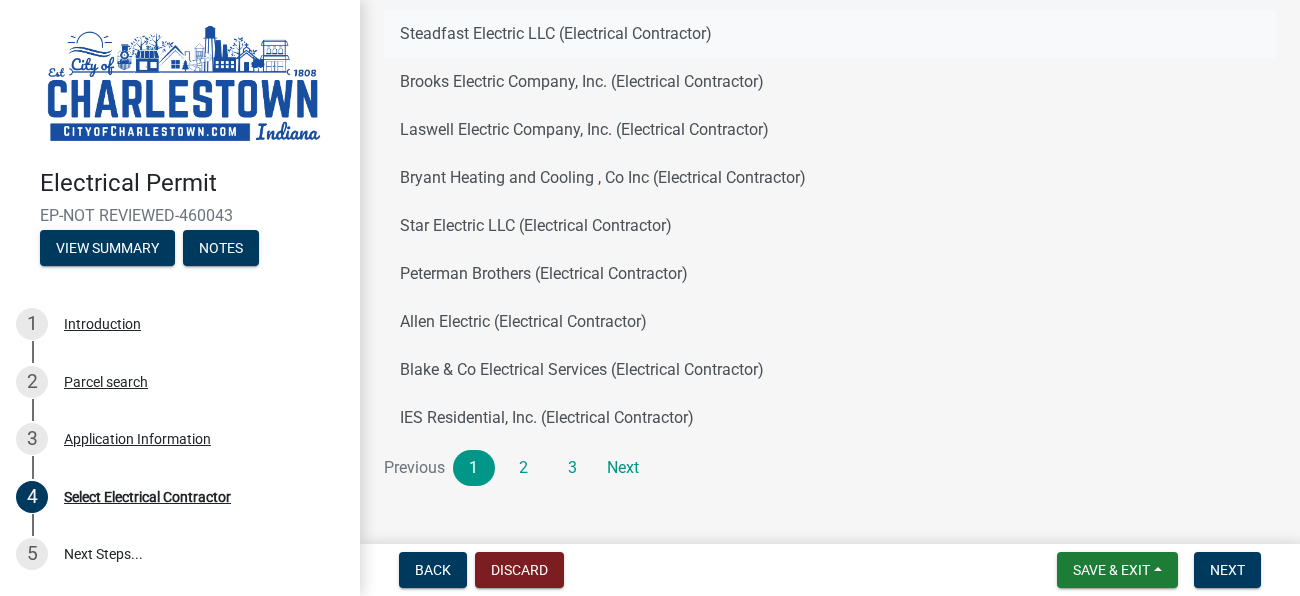 scroll, scrollTop: 326, scrollLeft: 0, axis: vertical 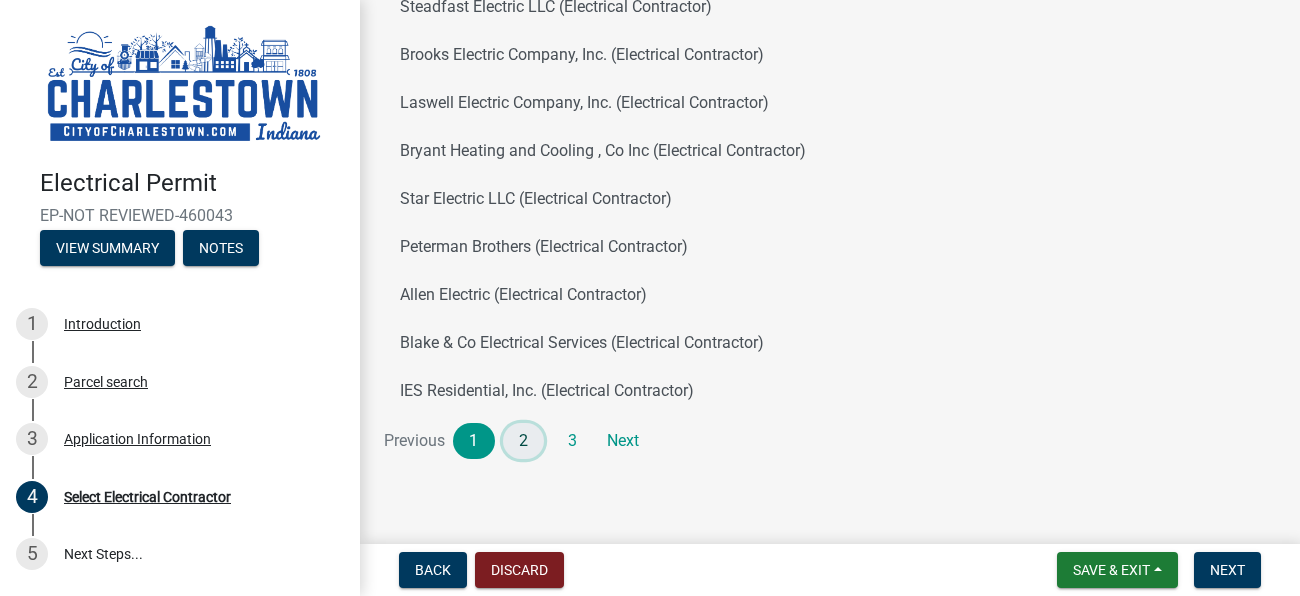 click on "2" 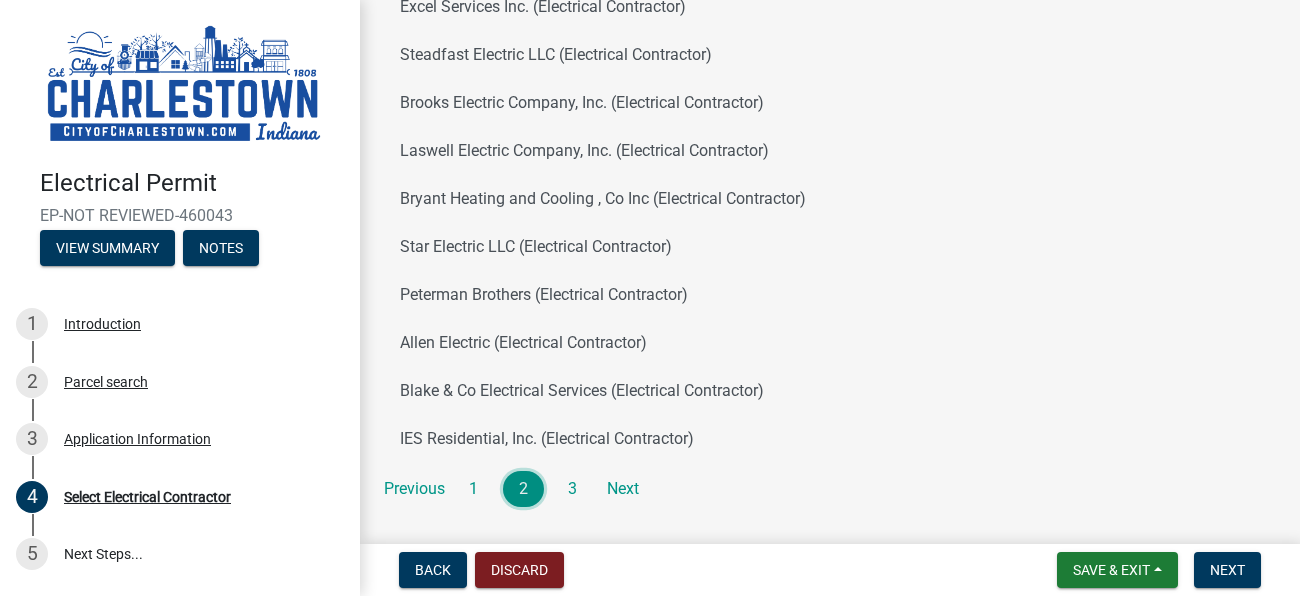 scroll, scrollTop: 326, scrollLeft: 0, axis: vertical 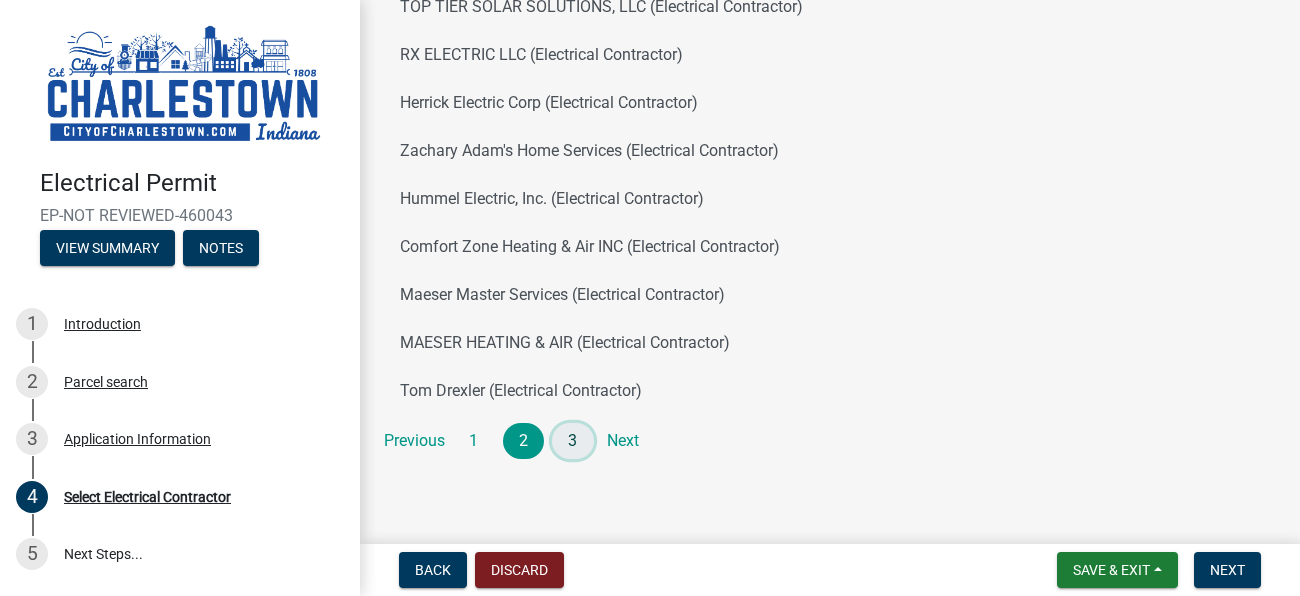 click on "3" 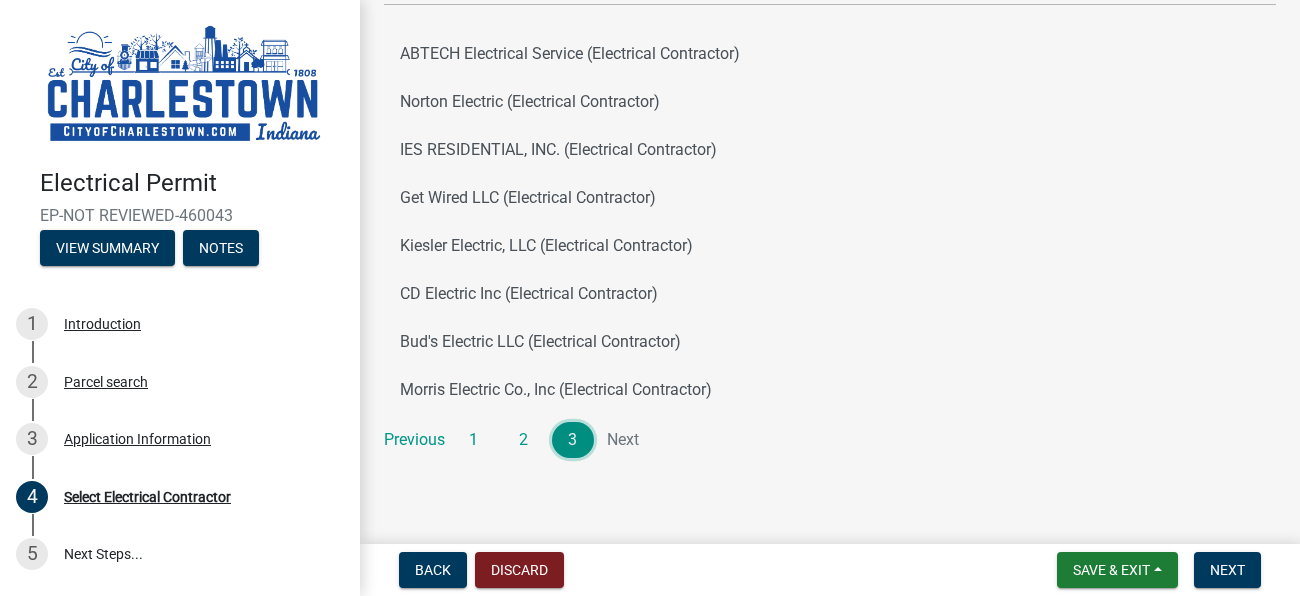 scroll, scrollTop: 231, scrollLeft: 0, axis: vertical 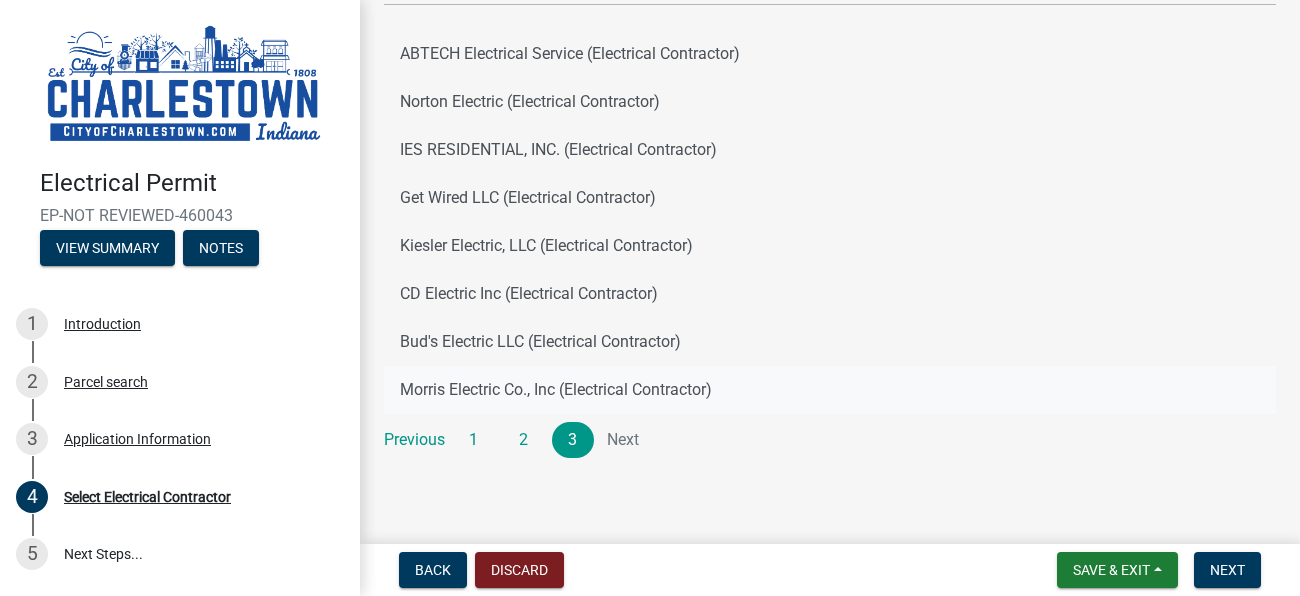 click on "Morris Electric Co., Inc (Electrical Contractor)" 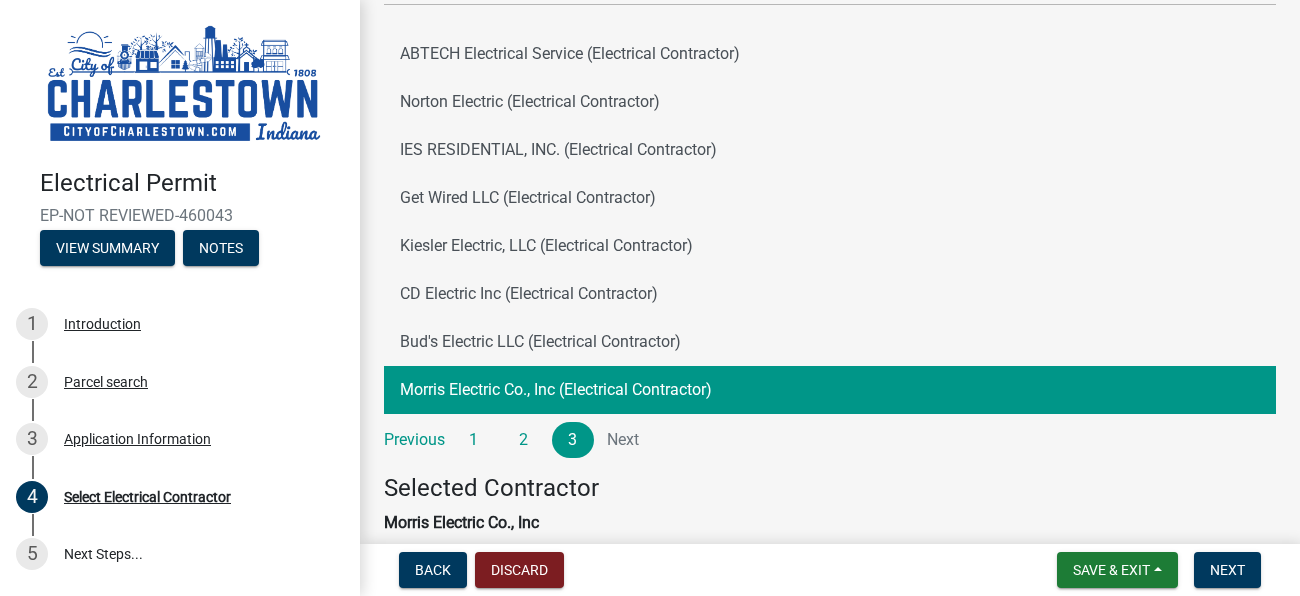click on "Morris Electric Co., Inc (Electrical Contractor)" 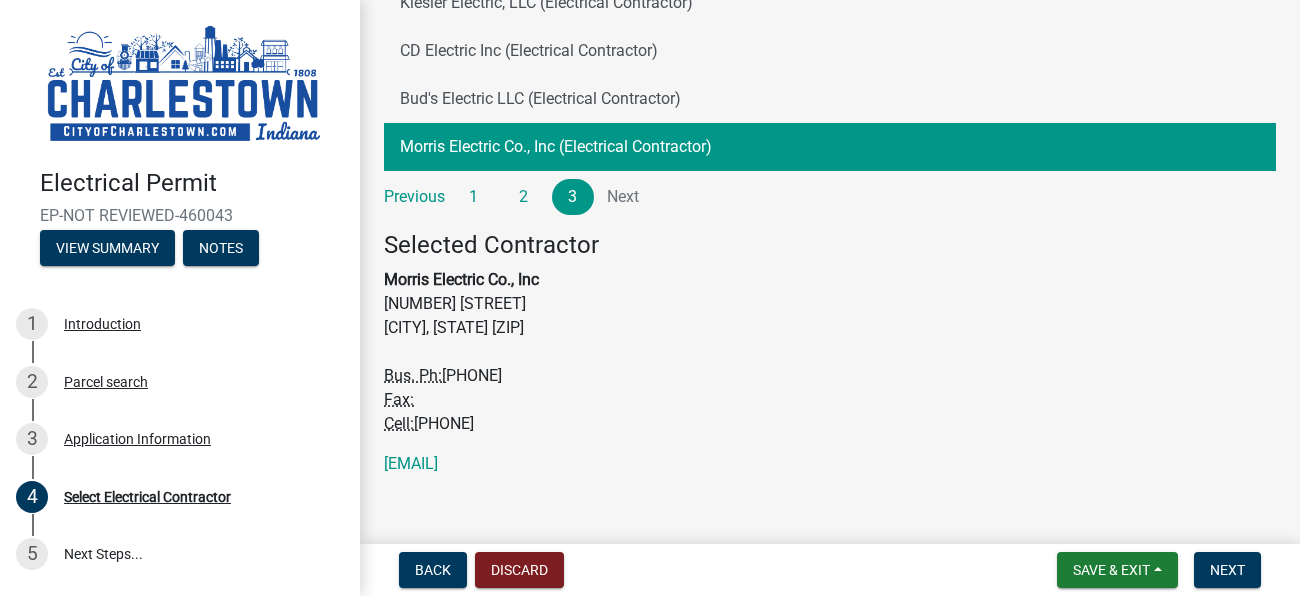 scroll, scrollTop: 492, scrollLeft: 0, axis: vertical 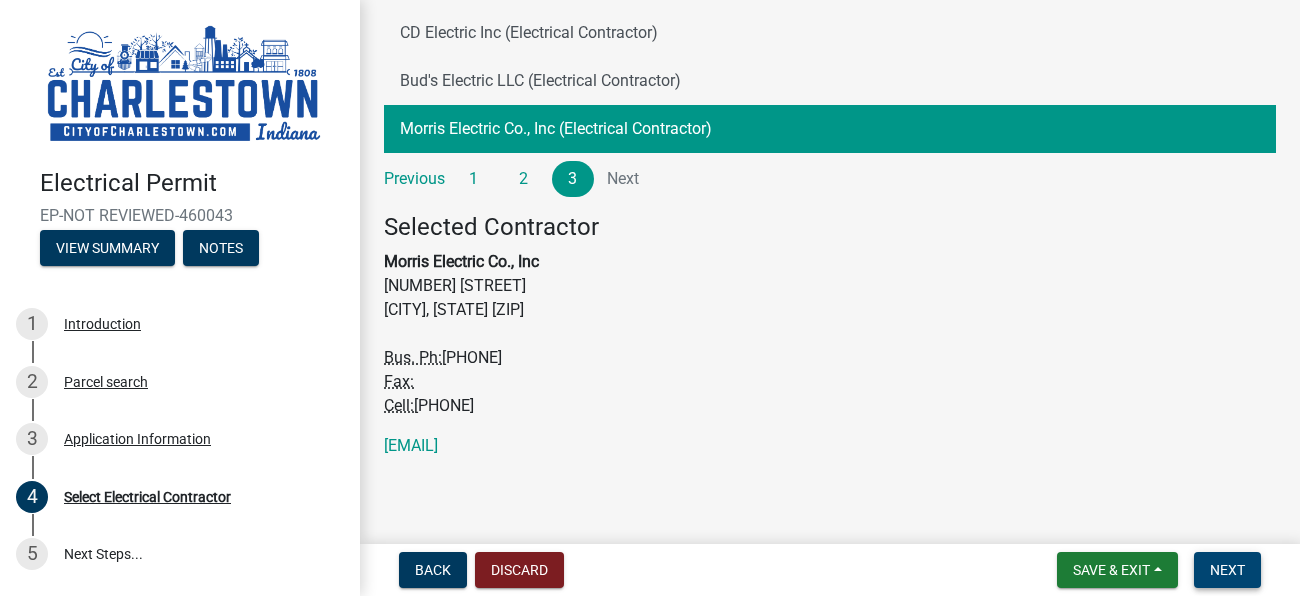 click on "Next" at bounding box center (1227, 570) 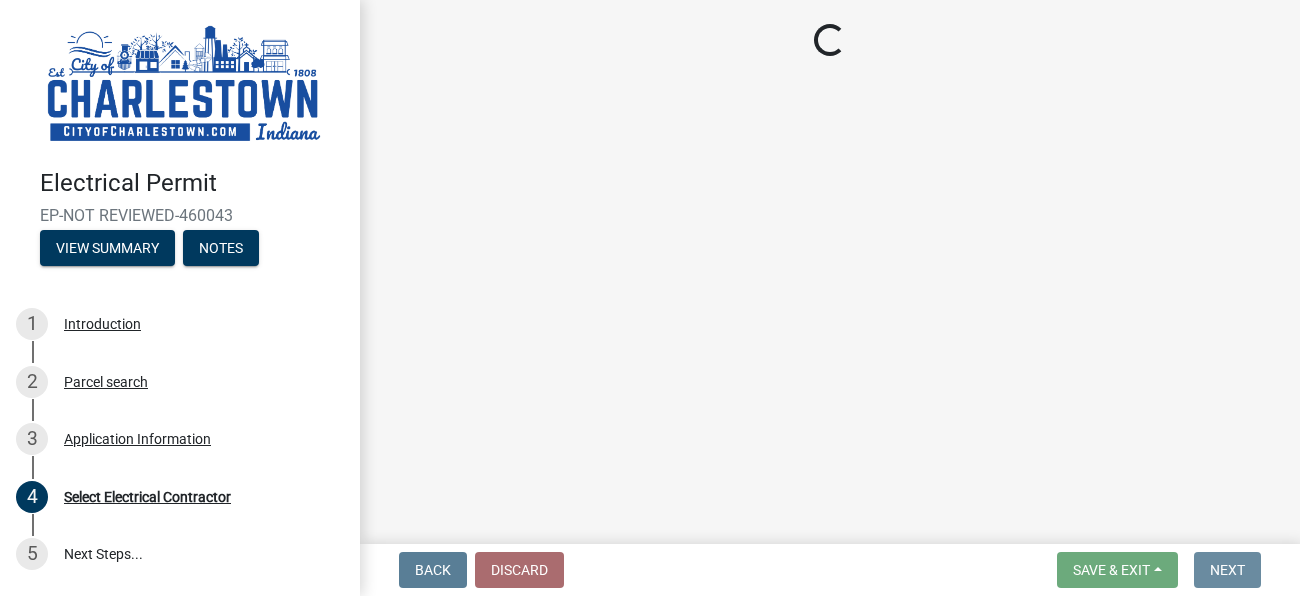 scroll, scrollTop: 0, scrollLeft: 0, axis: both 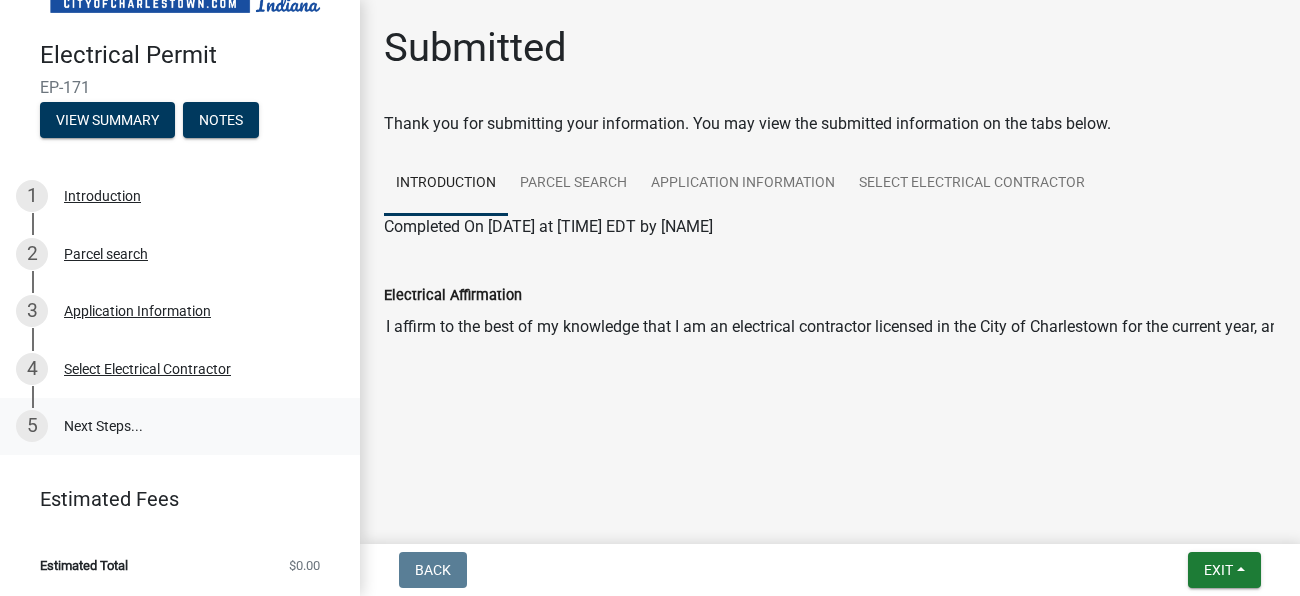 click on "5   Next Steps..." at bounding box center [180, 427] 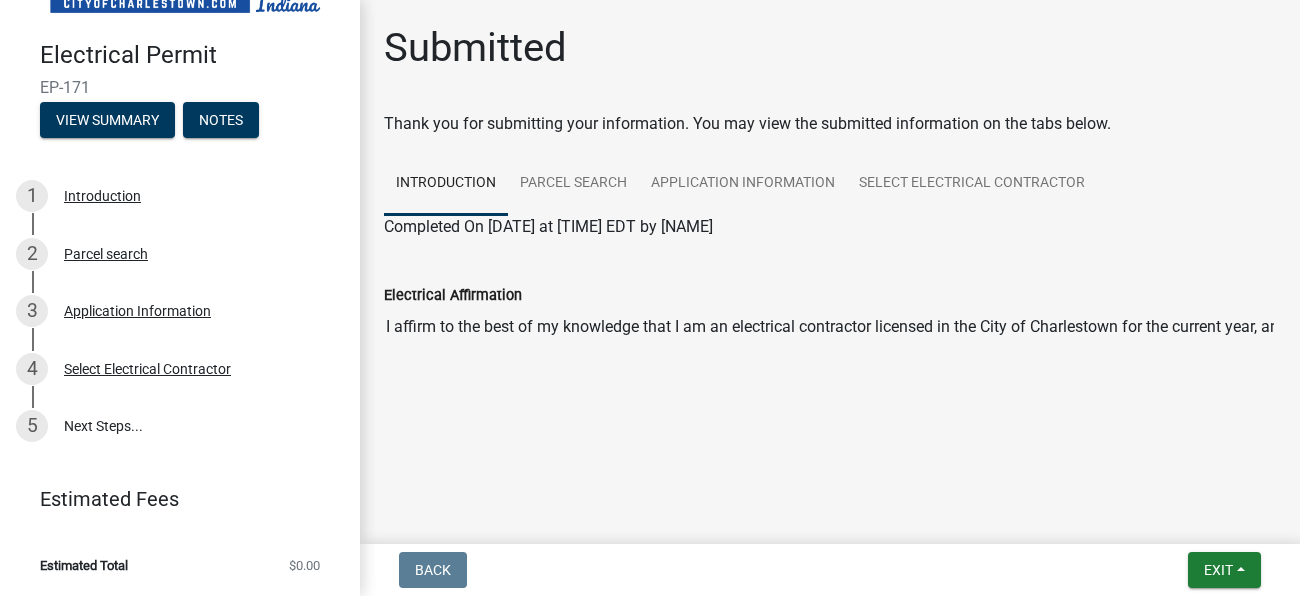 click on "Submitted" 